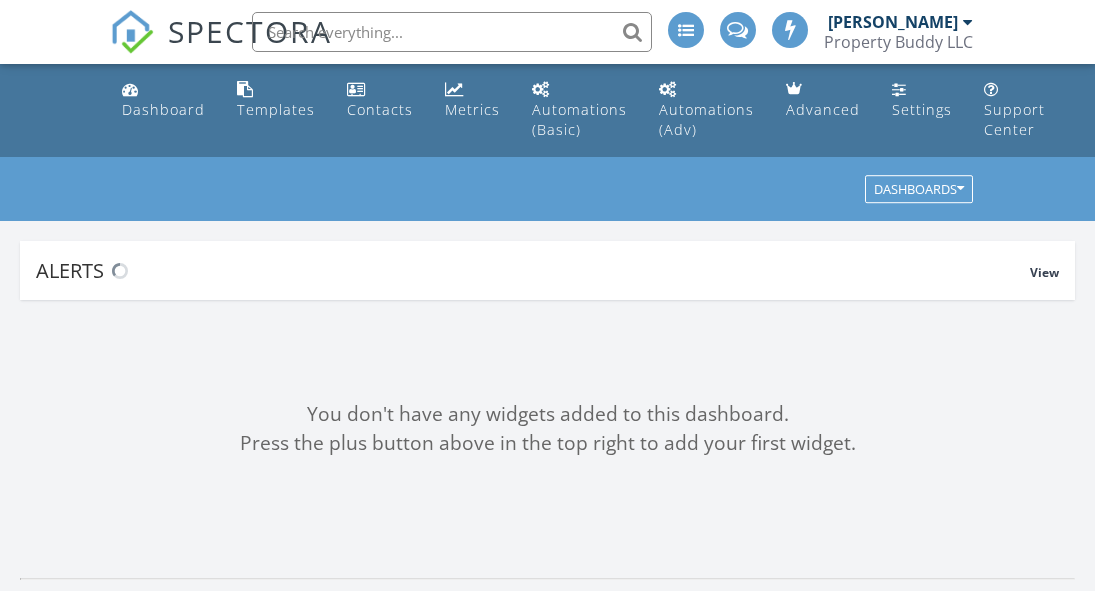 scroll, scrollTop: 0, scrollLeft: 0, axis: both 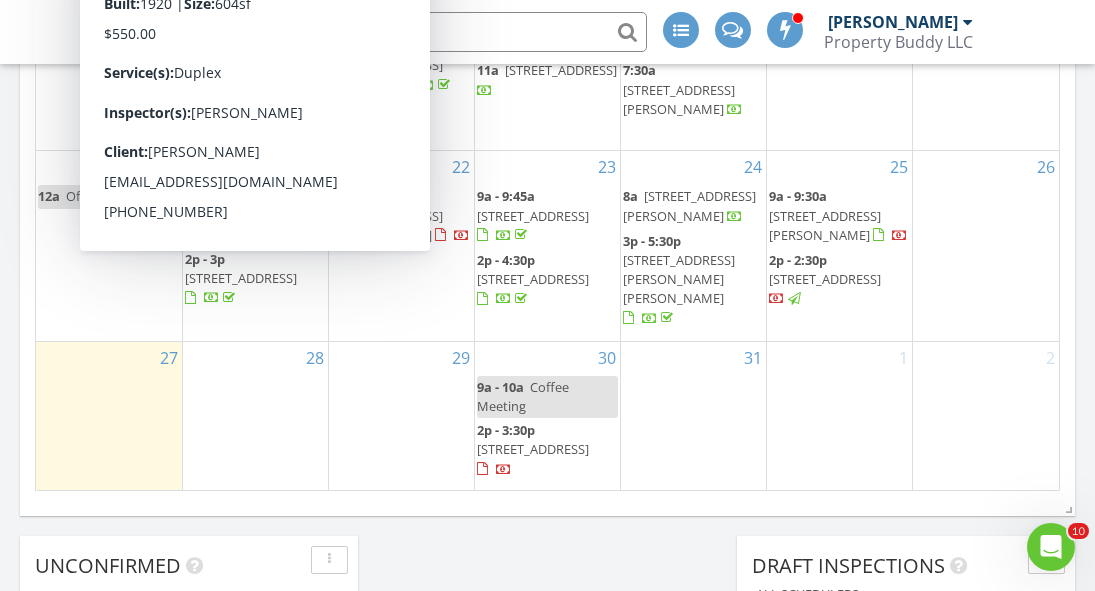click on "28" at bounding box center (255, 416) 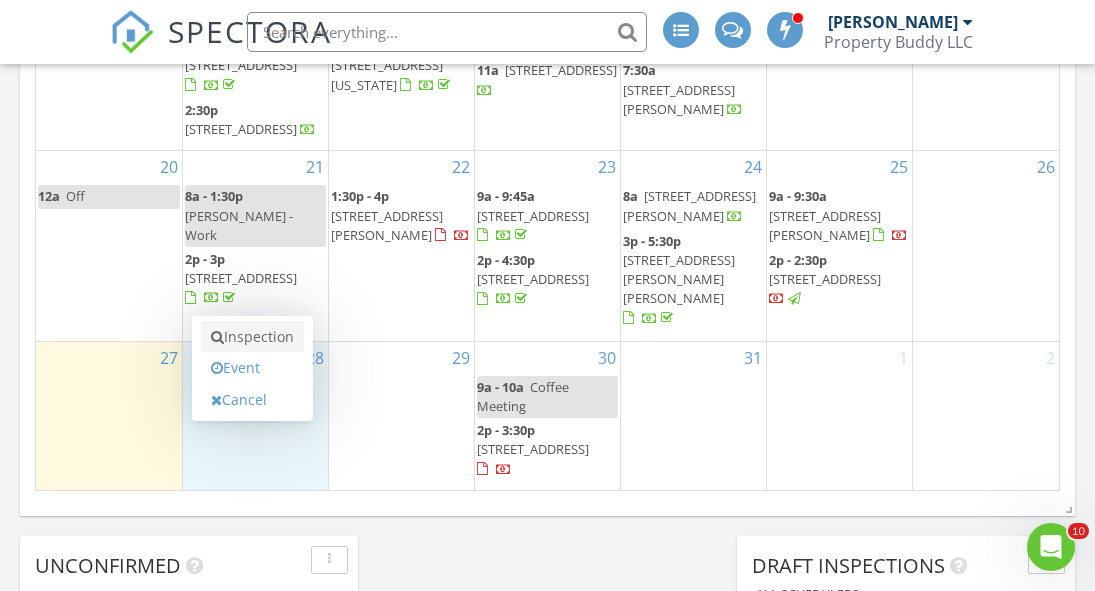 click on "Inspection" at bounding box center [252, 337] 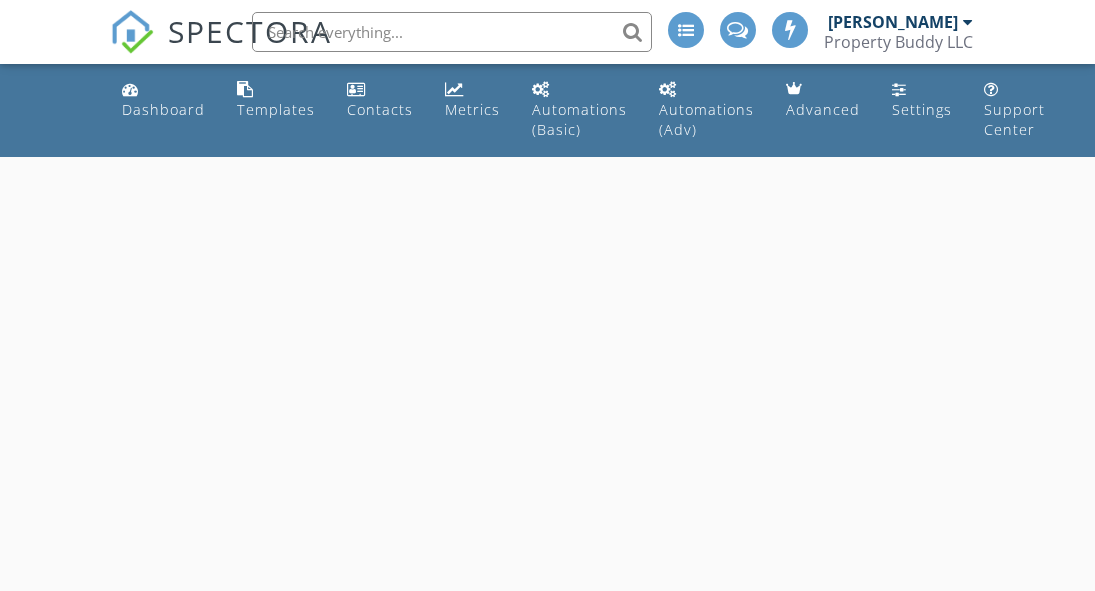 scroll, scrollTop: 0, scrollLeft: 0, axis: both 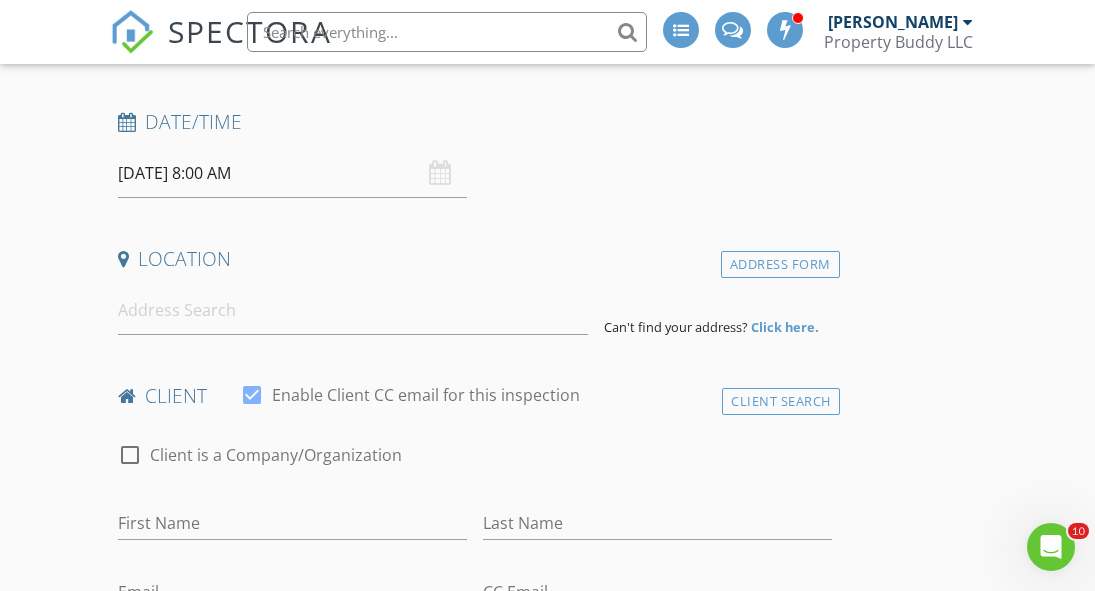 click on "07/28/2025 8:00 AM" at bounding box center (292, 173) 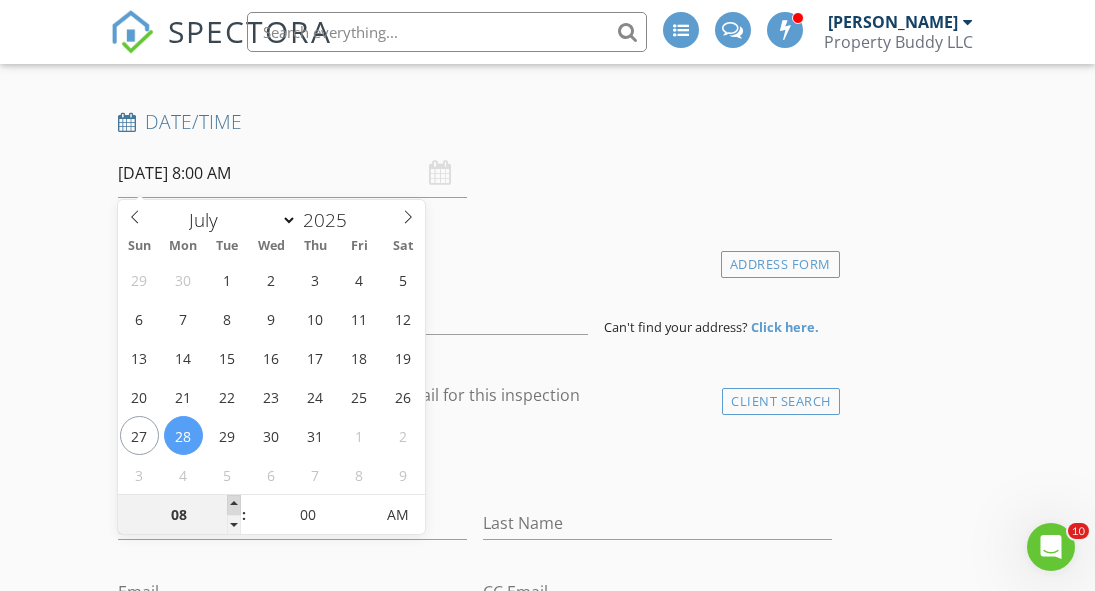 type on "09" 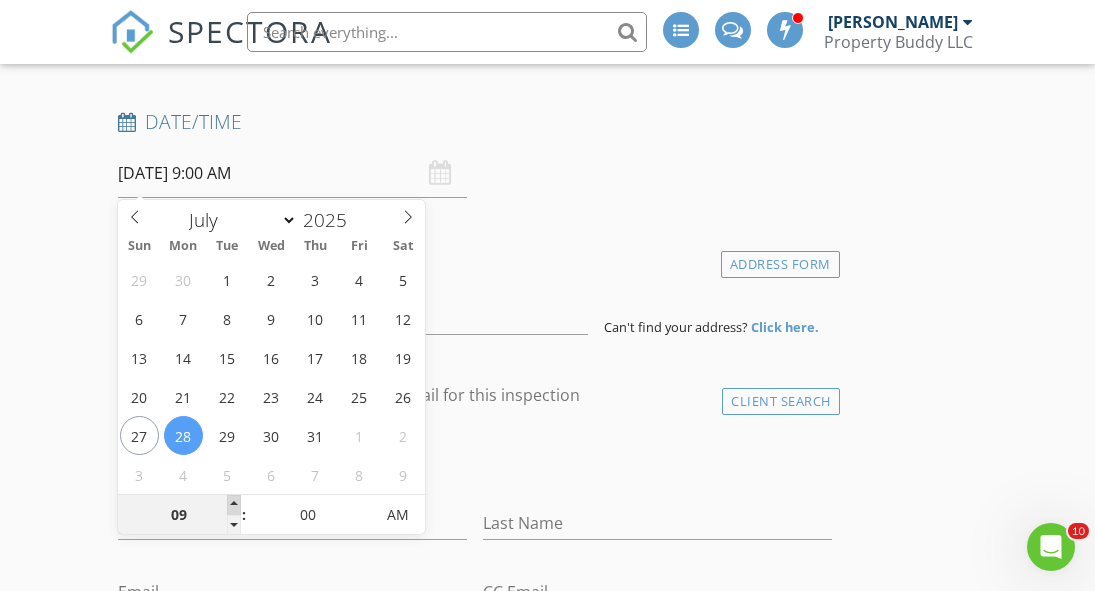 click at bounding box center (234, 505) 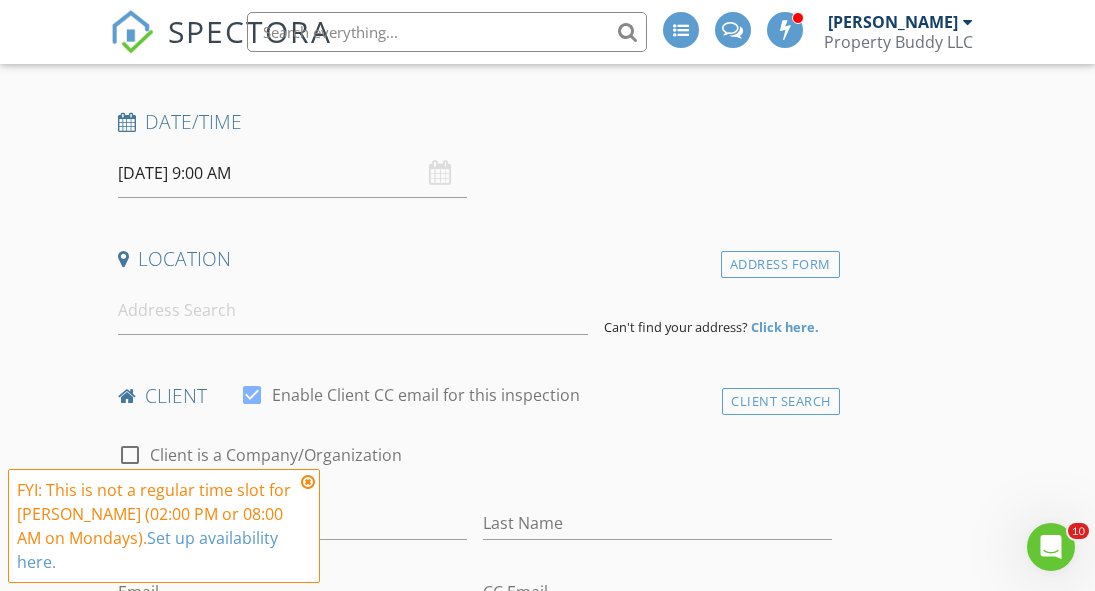 click on "New Inspection
INSPECTOR(S)
check_box   Jake Boyer   PRIMARY   Jake Boyer arrow_drop_down   check_box_outline_blank Jake Boyer specifically requested
Date/Time
07/28/2025 9:00 AM
Location
Address Form       Can't find your address?   Click here.
client
check_box Enable Client CC email for this inspection   Client Search     check_box_outline_blank Client is a Company/Organization     First Name   Last Name   Email   CC Email   Phone         Tags         Notes   Private Notes
ADD ADDITIONAL client
SERVICES
check_box_outline_blank   Residential Inspection   check_box_outline_blank   Townhouse or Condo Inspection   Condo/townhouse or any home less than 1000sq ft check_box_outline_blank   4 Point Inspection   Insurance Inspection check_box_outline_blank   Draw Inspection" at bounding box center [547, 1561] 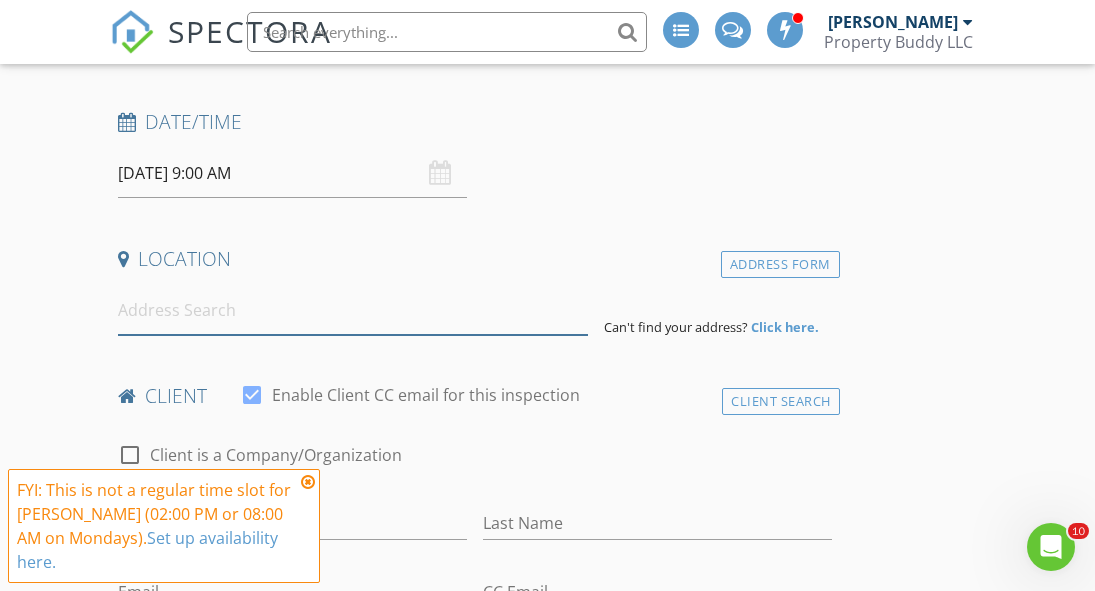 click at bounding box center [353, 310] 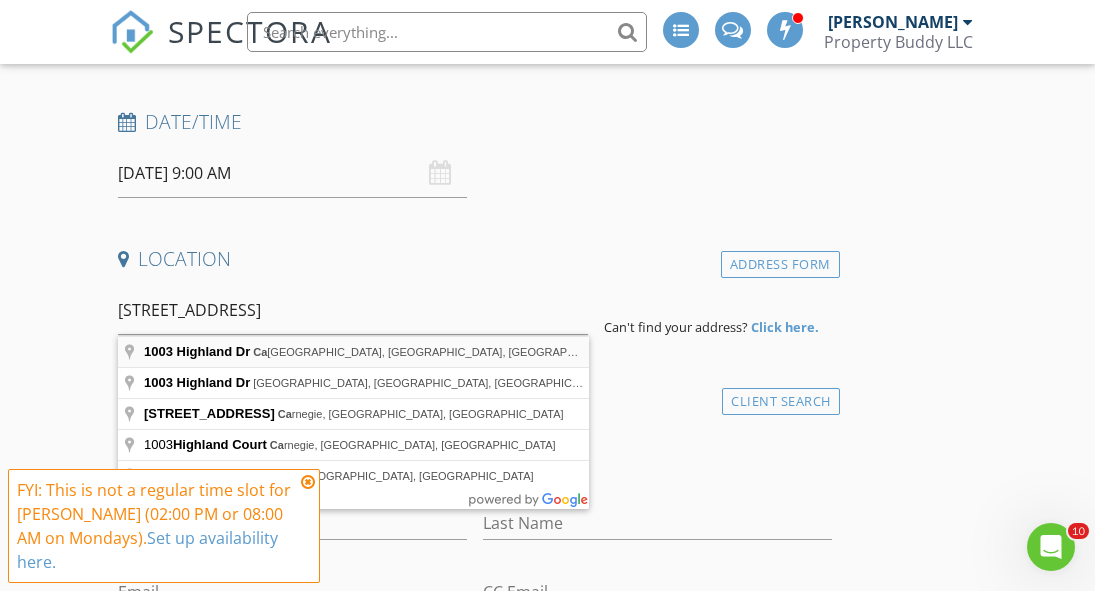 type on "1003 Highland Dr, Canonsburg, PA, USA" 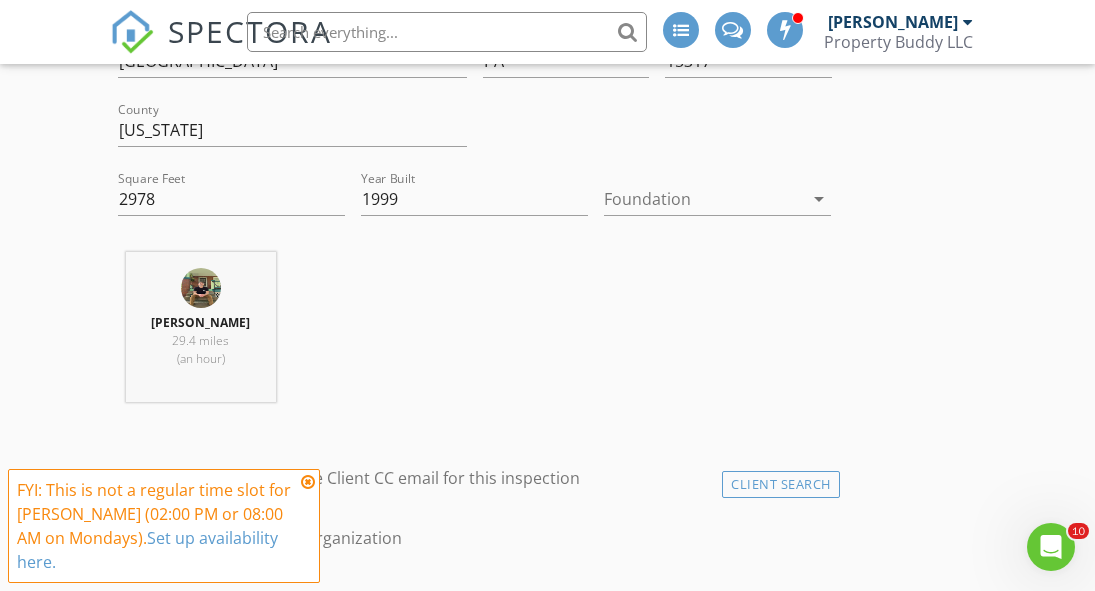 scroll, scrollTop: 751, scrollLeft: 0, axis: vertical 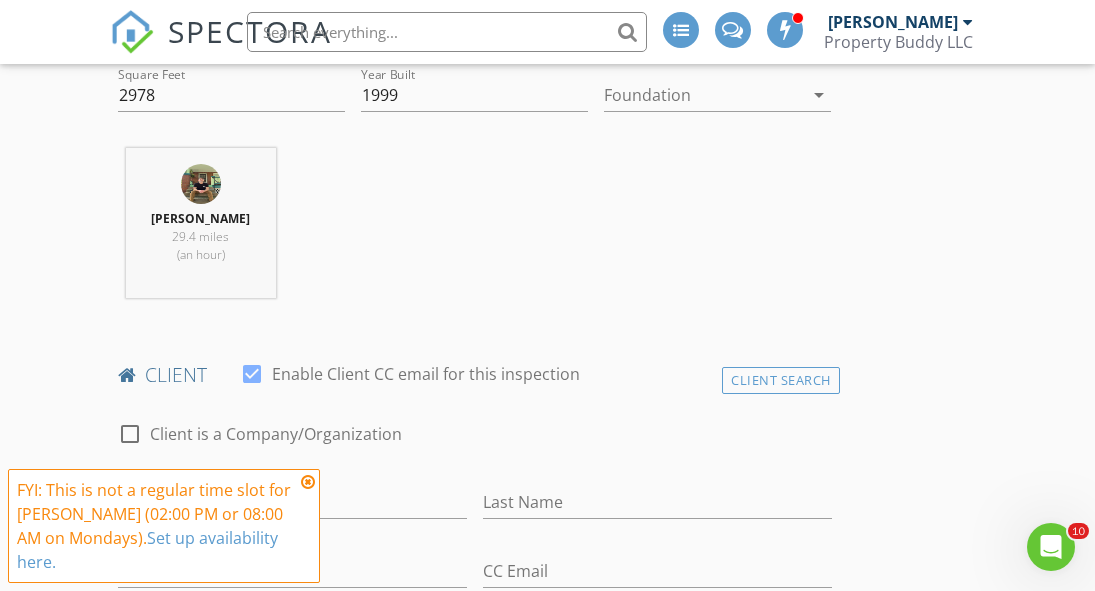 click at bounding box center [308, 482] 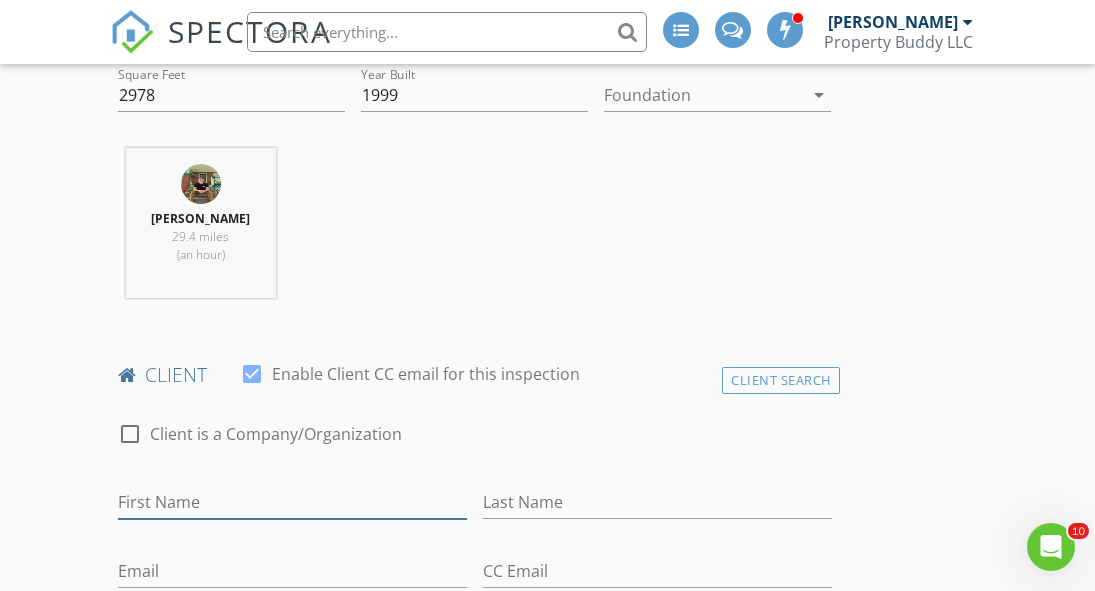 click on "First Name" at bounding box center [292, 502] 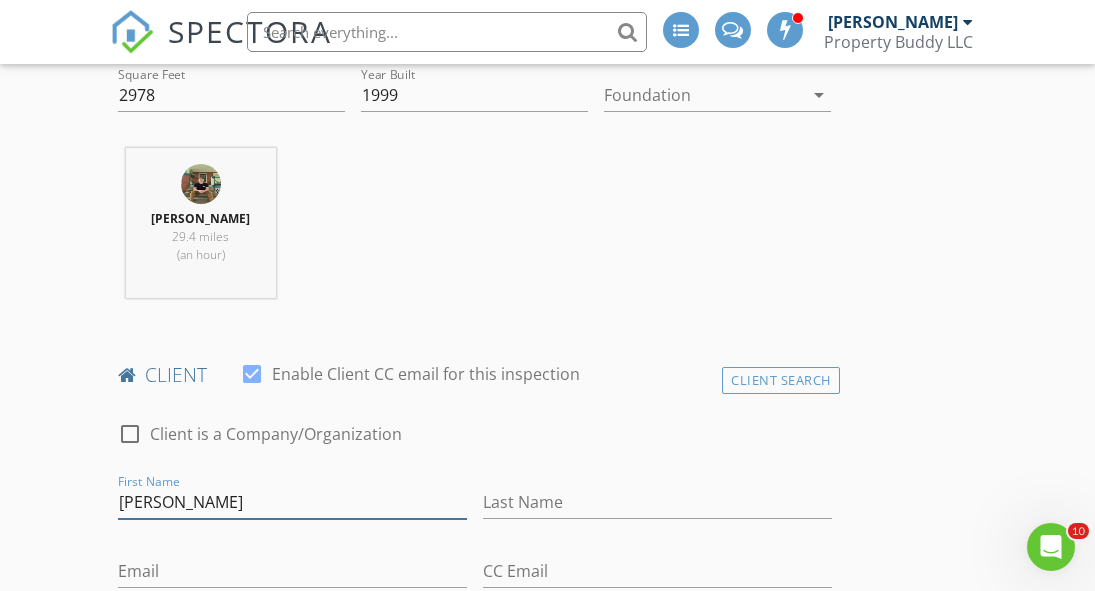 type on "[PERSON_NAME]" 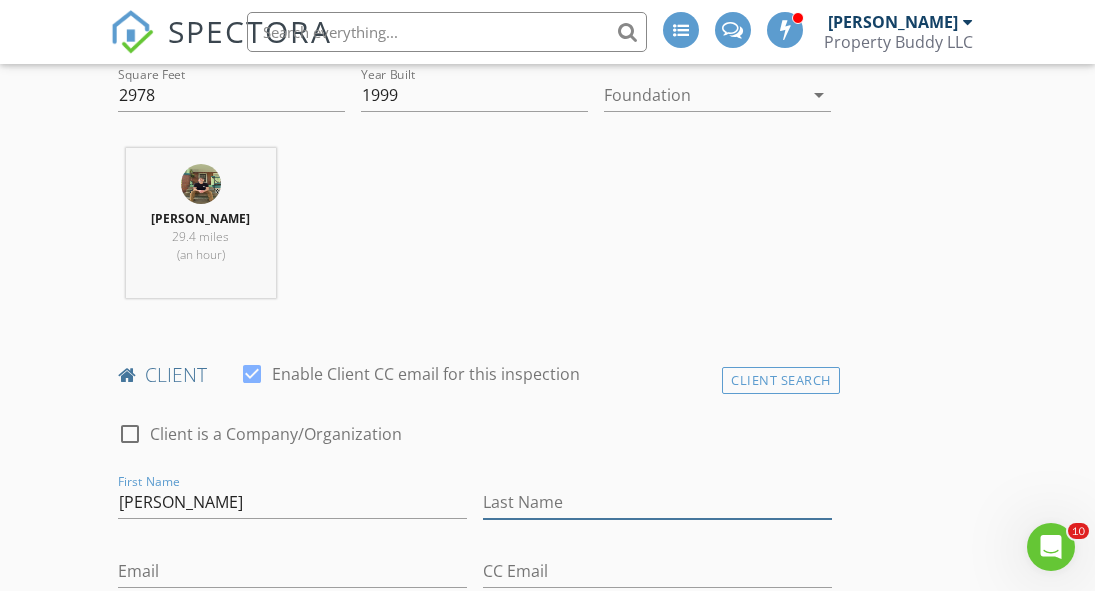 click on "Last Name" at bounding box center (657, 502) 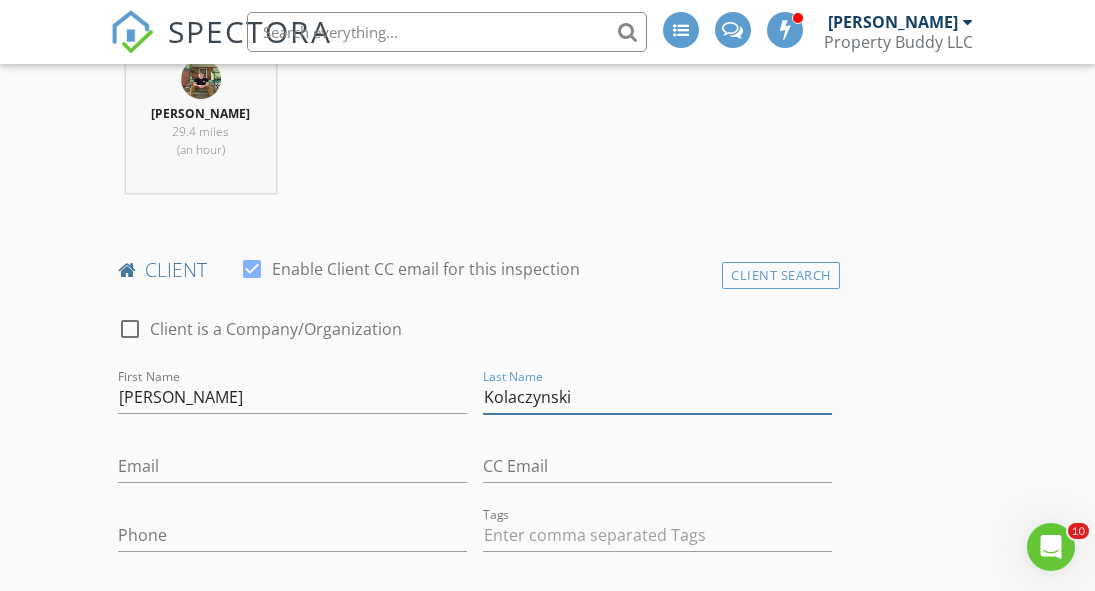 scroll, scrollTop: 889, scrollLeft: 0, axis: vertical 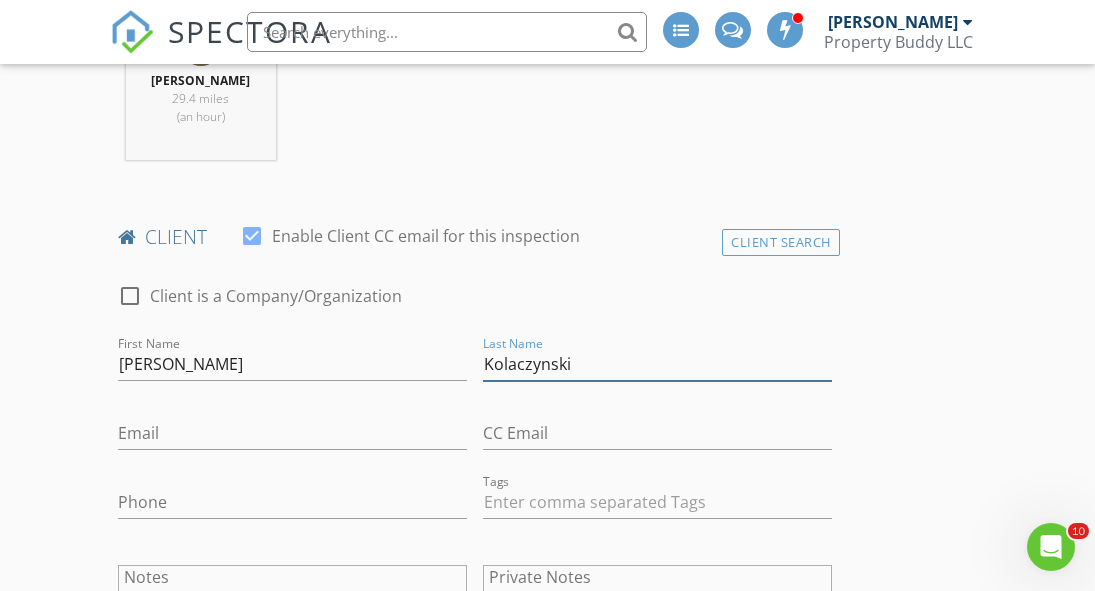 type on "Kolaczynski" 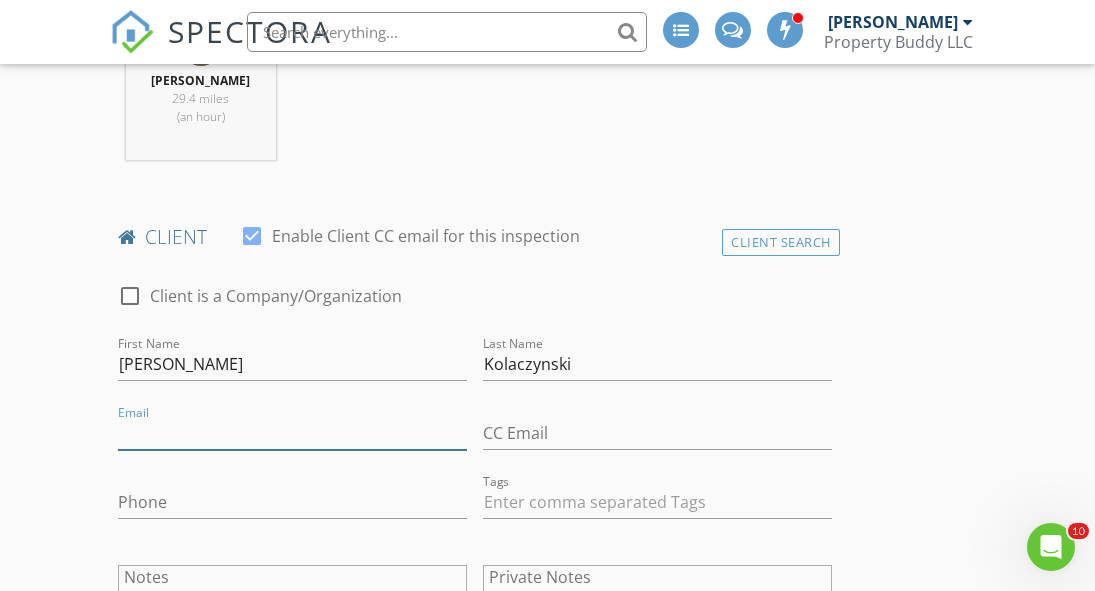 click on "Email" at bounding box center [292, 433] 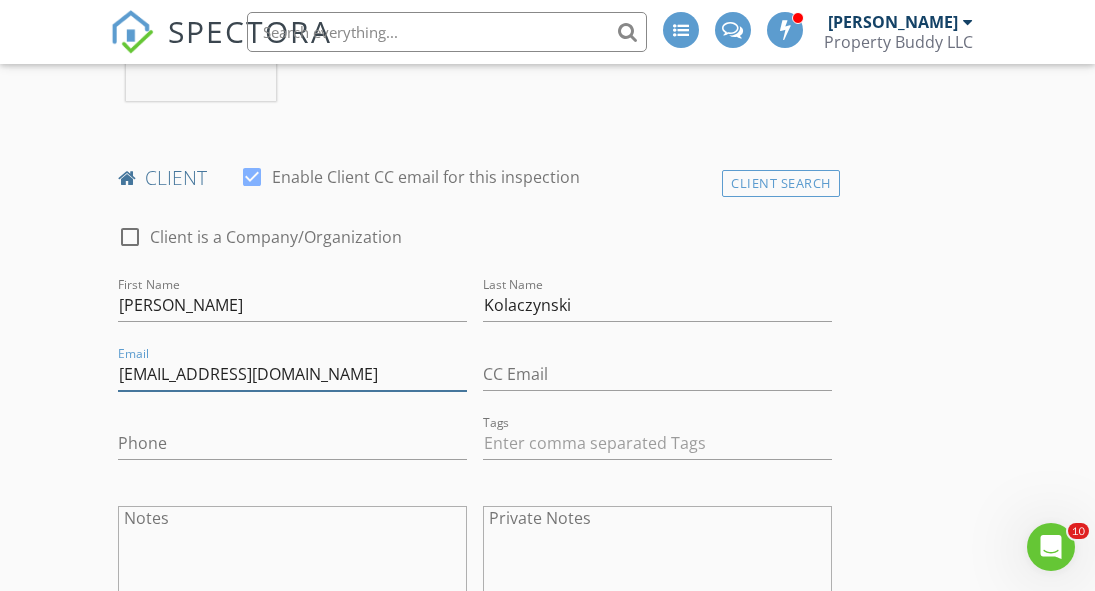 scroll, scrollTop: 1035, scrollLeft: 0, axis: vertical 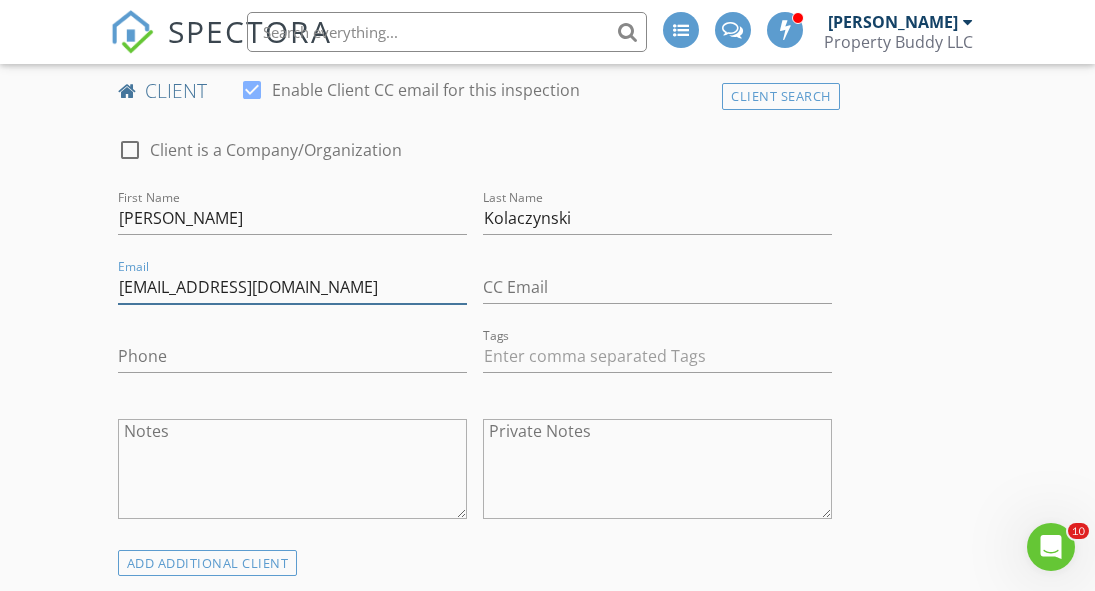 type on "[EMAIL_ADDRESS][DOMAIN_NAME]" 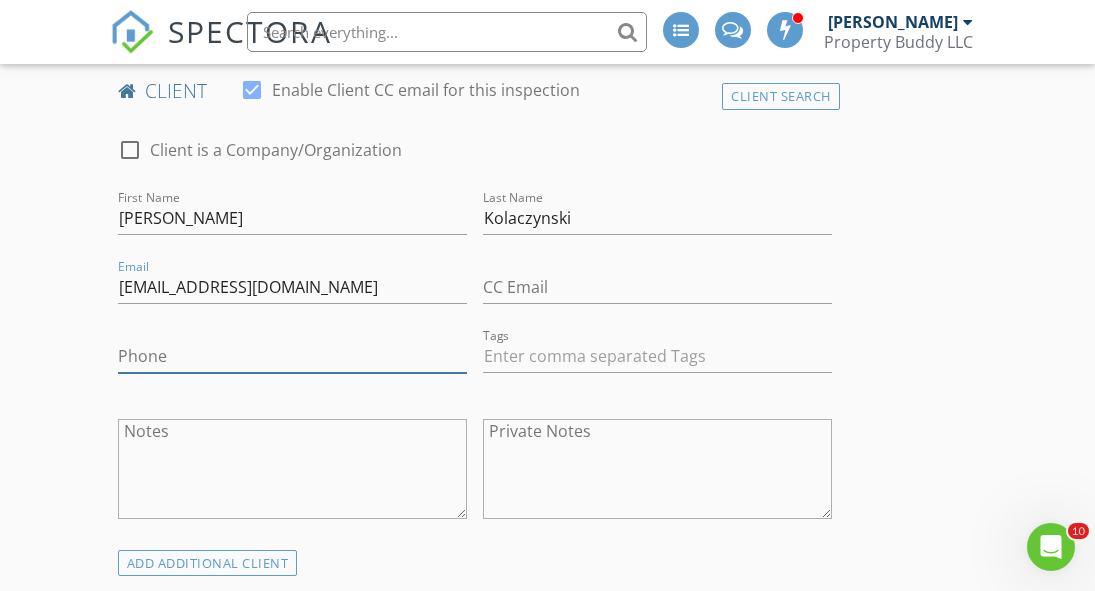 click on "Phone" at bounding box center (292, 356) 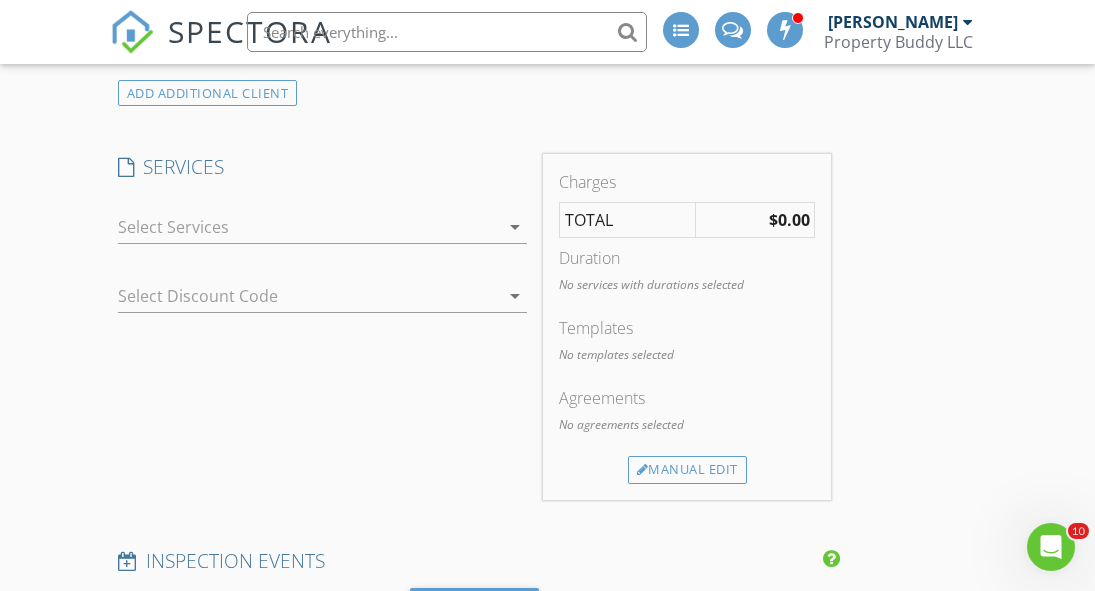 scroll, scrollTop: 1554, scrollLeft: 0, axis: vertical 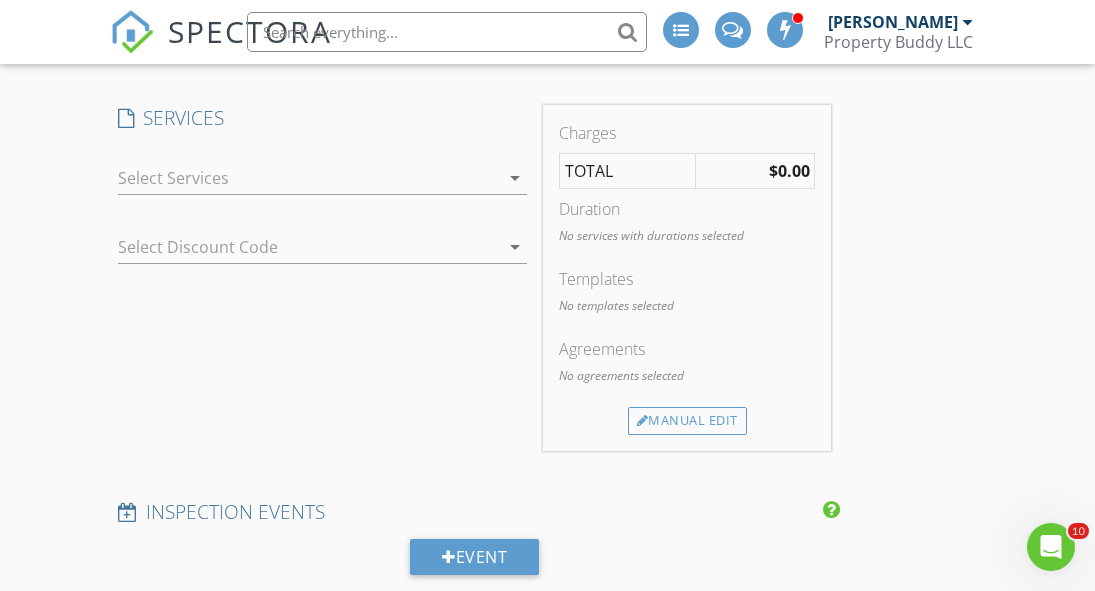 type on "[PHONE_NUMBER]" 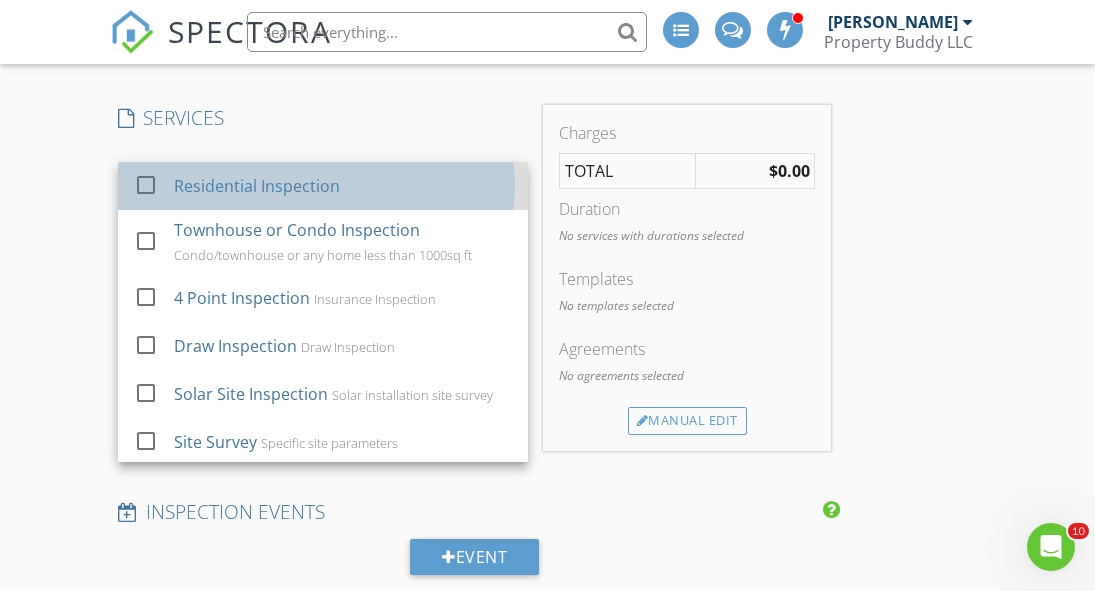 click on "Residential Inspection" at bounding box center (342, 186) 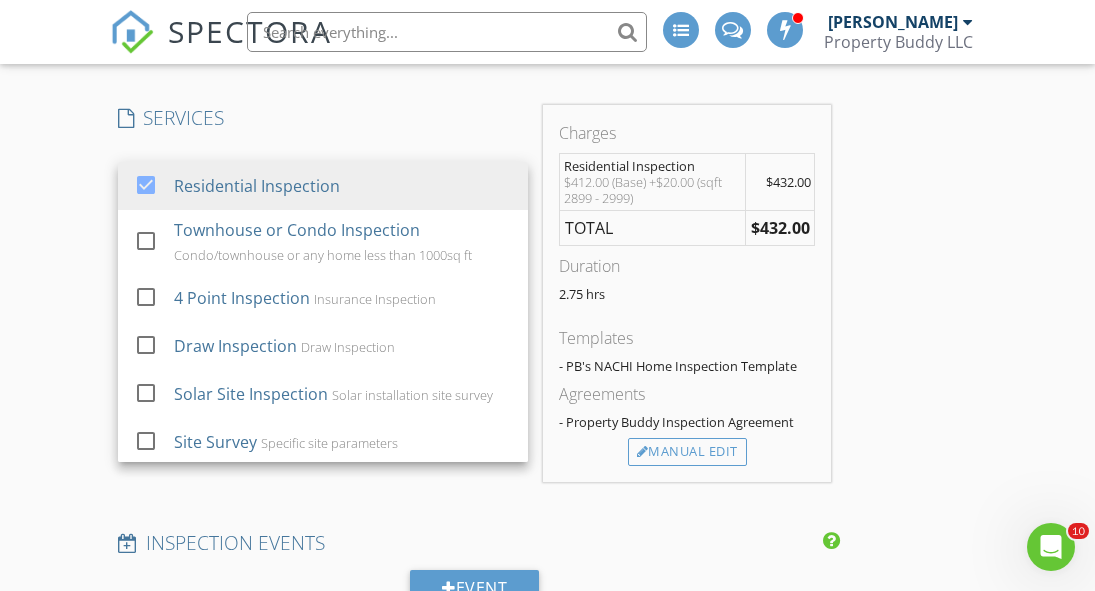 click on "New Inspection
INSPECTOR(S)
check_box   Jake Boyer   PRIMARY   Jake Boyer arrow_drop_down   check_box_outline_blank Jake Boyer specifically requested
Date/Time
07/28/2025 9:00 AM
Location
Address Search       Address 1003 Highland Dr   Unit   City Canonsburg   State PA   Zip 15317   County Washington     Square Feet 2978   Year Built 1999   Foundation arrow_drop_down     Jake Boyer     29.4 miles     (an hour)
client
check_box Enable Client CC email for this inspection   Client Search     check_box_outline_blank Client is a Company/Organization     First Name Robert   Last Name Kolaczynski   Email roylapalmcapitalllc@gmail.com   CC Email   Phone 561-800-5783         Tags         Notes   Private Notes
ADD ADDITIONAL client
SERVICES
check_box   Residential Inspection" at bounding box center (547, 548) 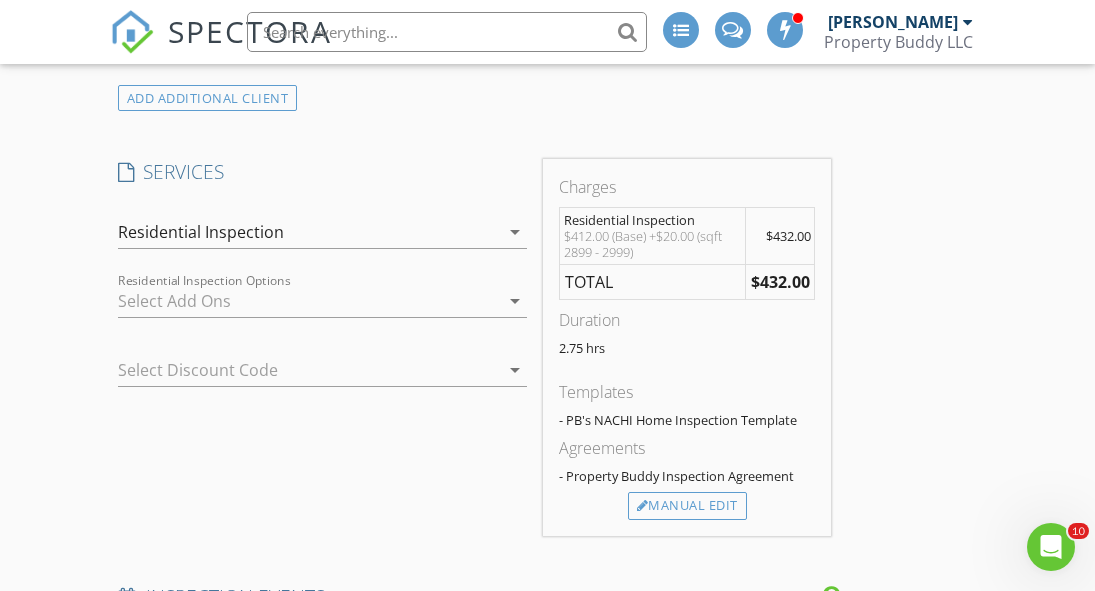 scroll, scrollTop: 1610, scrollLeft: 0, axis: vertical 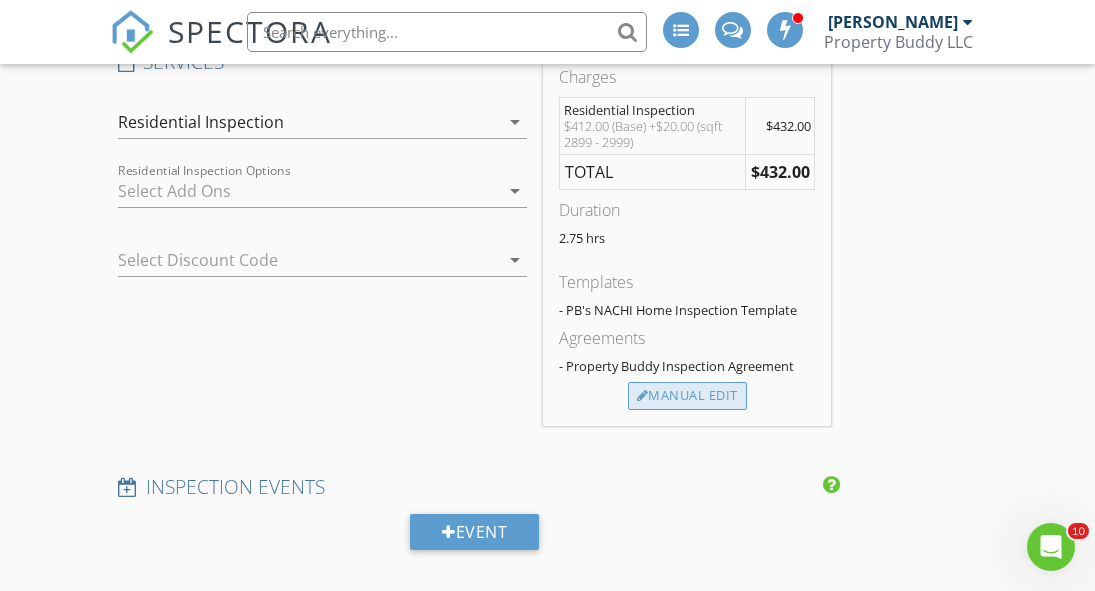 click on "Manual Edit" at bounding box center (687, 396) 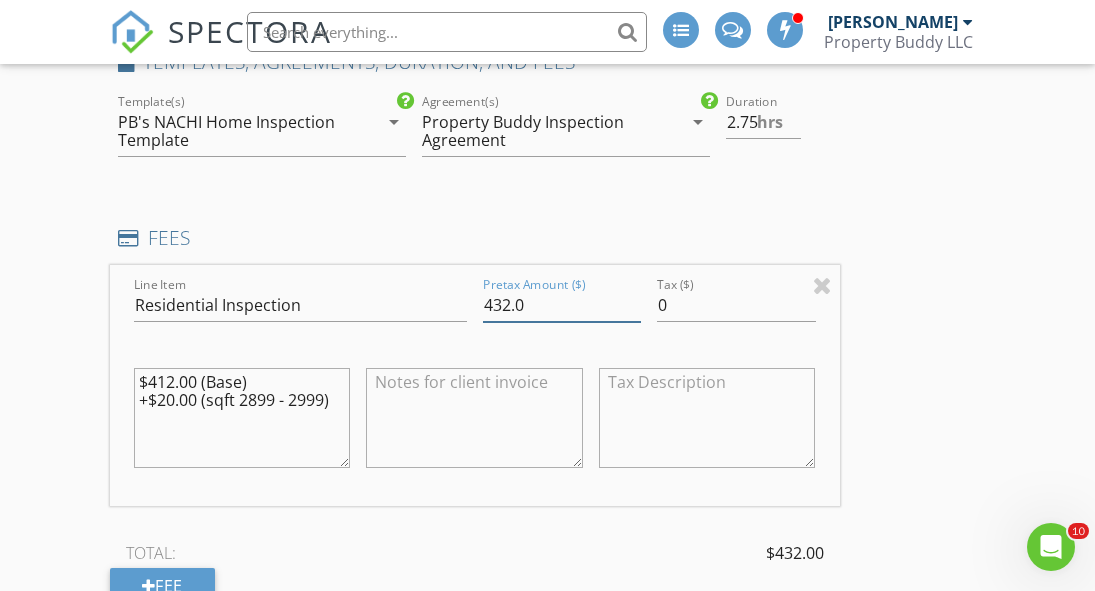 drag, startPoint x: 509, startPoint y: 305, endPoint x: 472, endPoint y: 306, distance: 37.01351 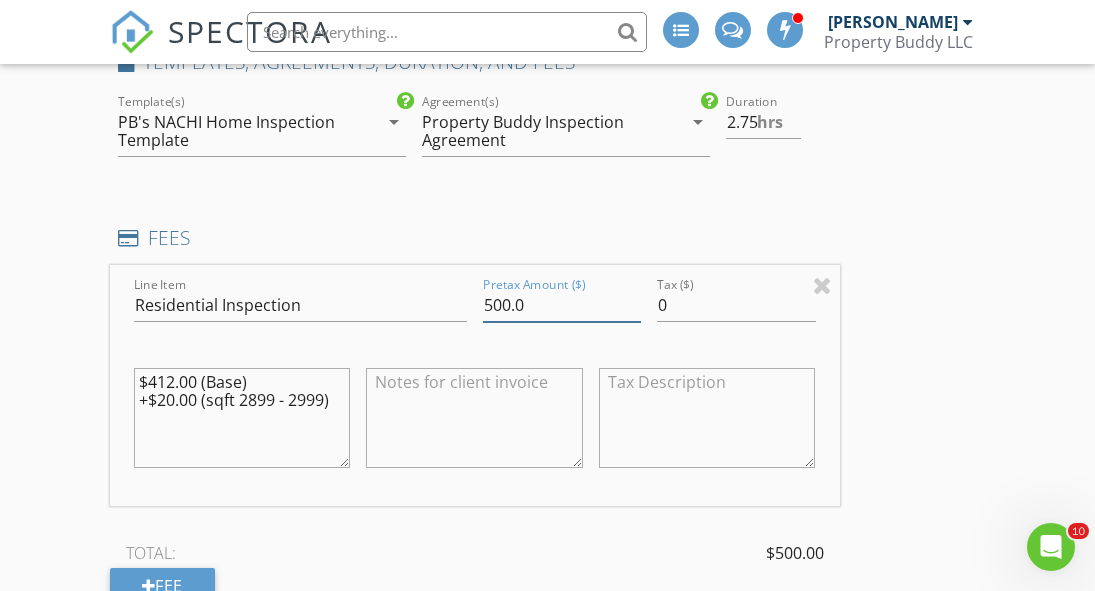 type on "500.0" 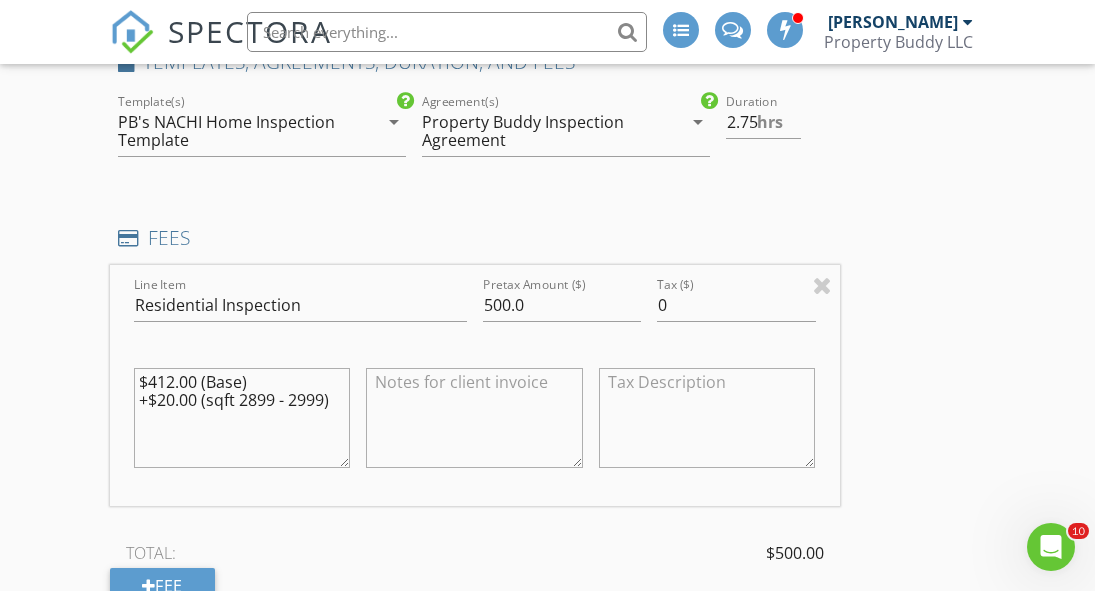 drag, startPoint x: 339, startPoint y: 405, endPoint x: 129, endPoint y: 384, distance: 211.0474 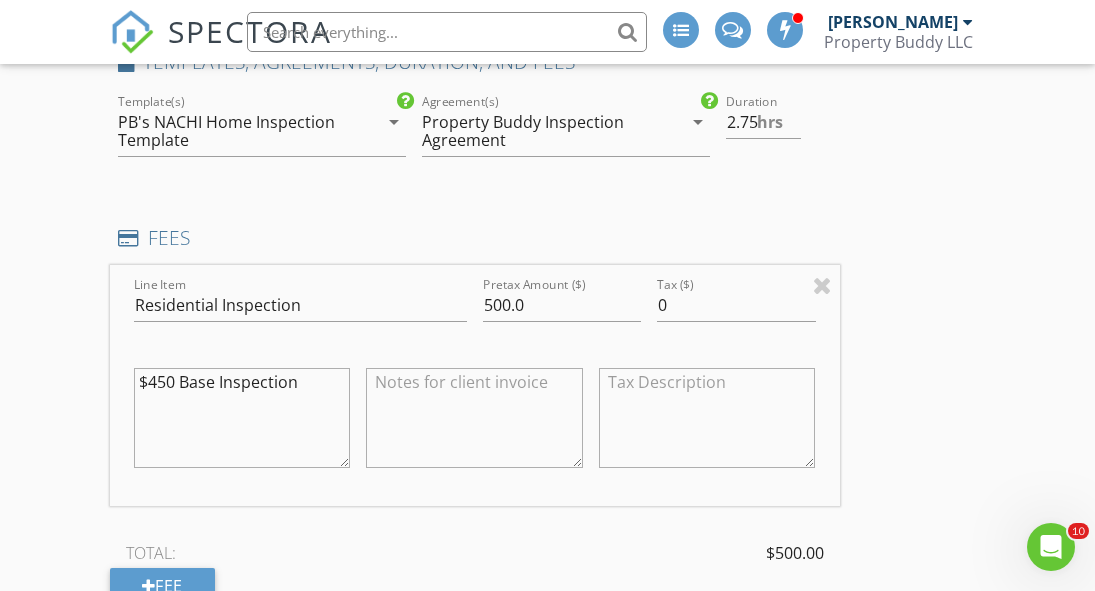 drag, startPoint x: 306, startPoint y: 386, endPoint x: 332, endPoint y: 389, distance: 26.172504 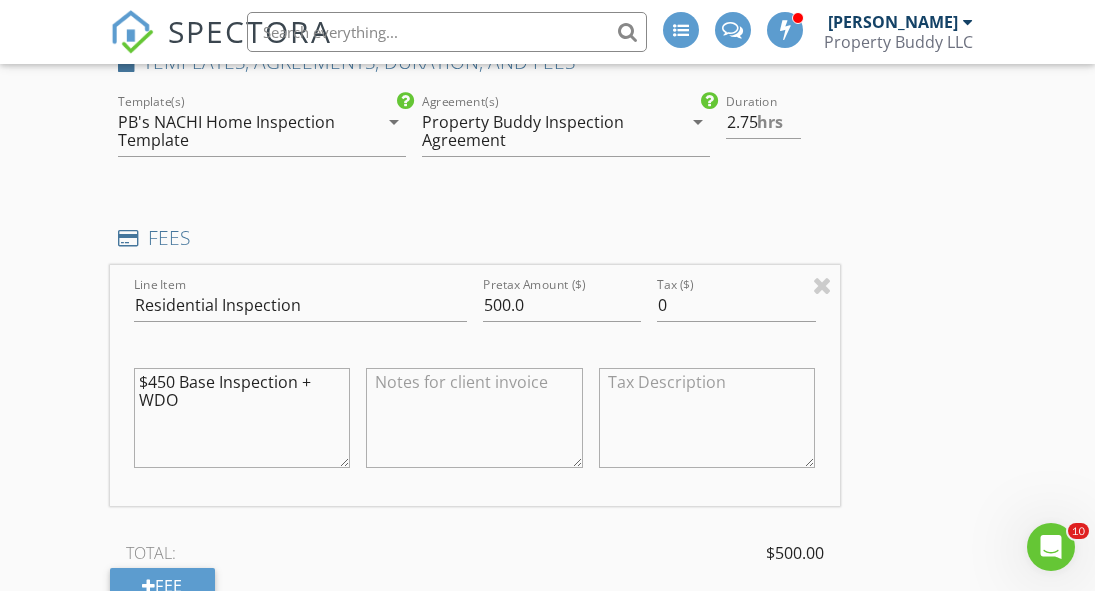 drag, startPoint x: 189, startPoint y: 398, endPoint x: 142, endPoint y: 373, distance: 53.235325 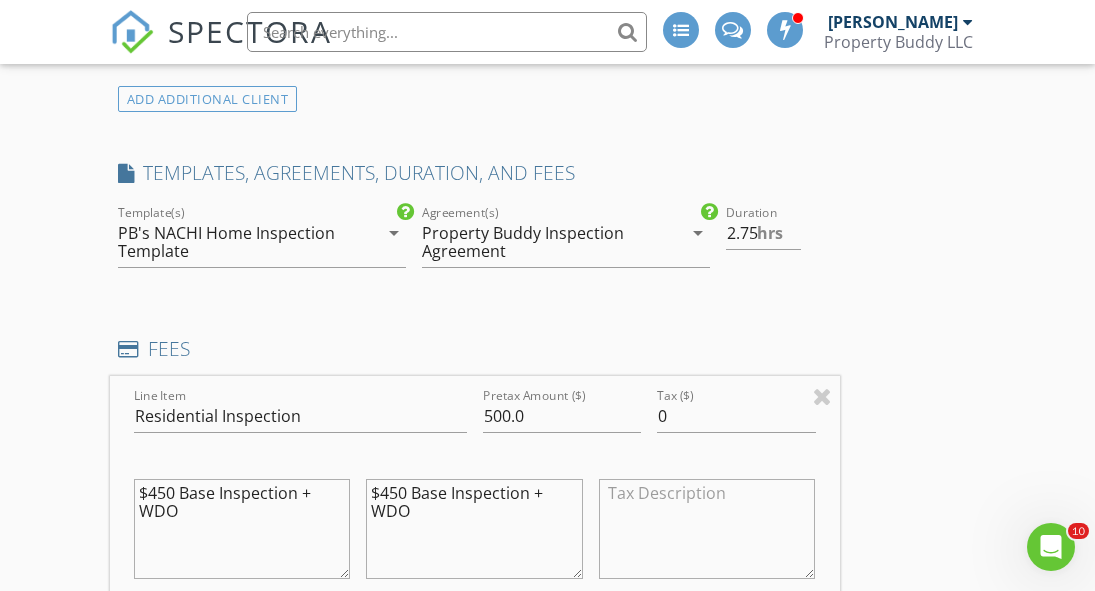 scroll, scrollTop: 1510, scrollLeft: 0, axis: vertical 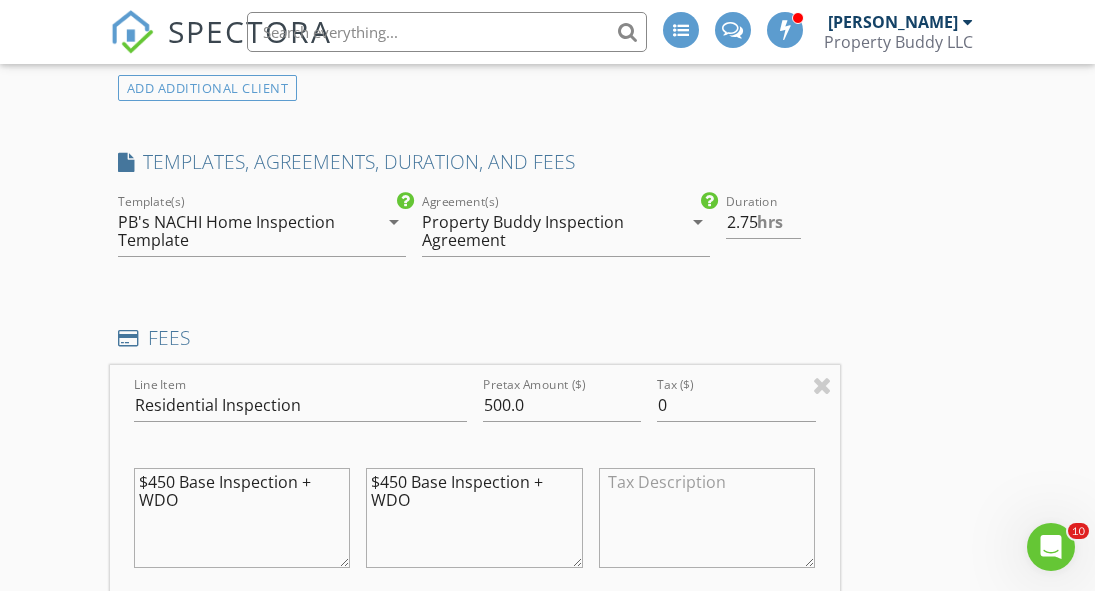 type on "$450 Base Inspection + WDO" 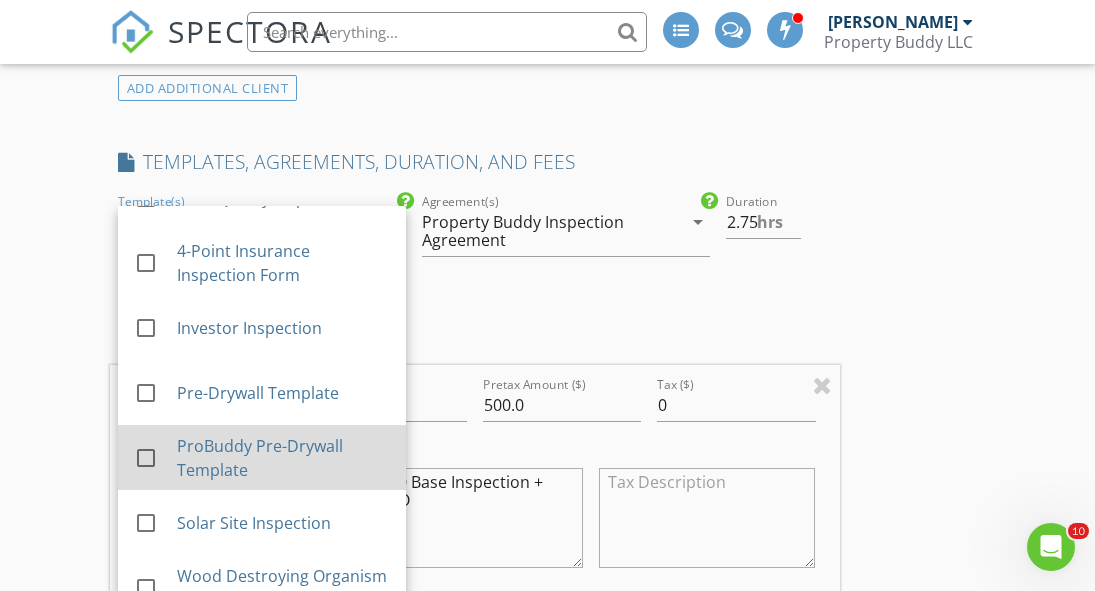 scroll, scrollTop: 468, scrollLeft: 0, axis: vertical 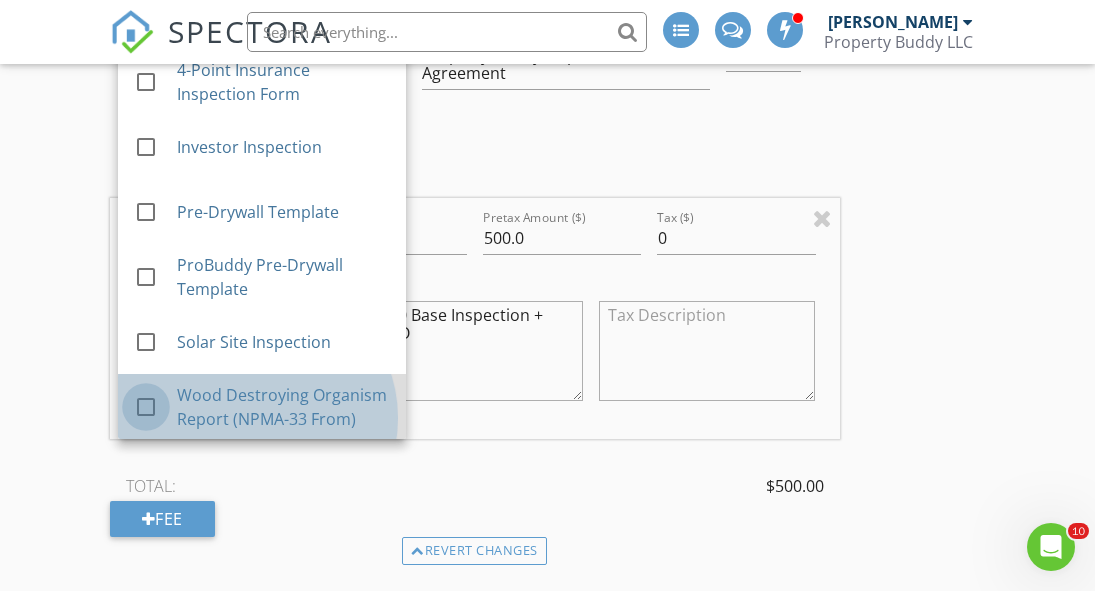 click at bounding box center [146, 407] 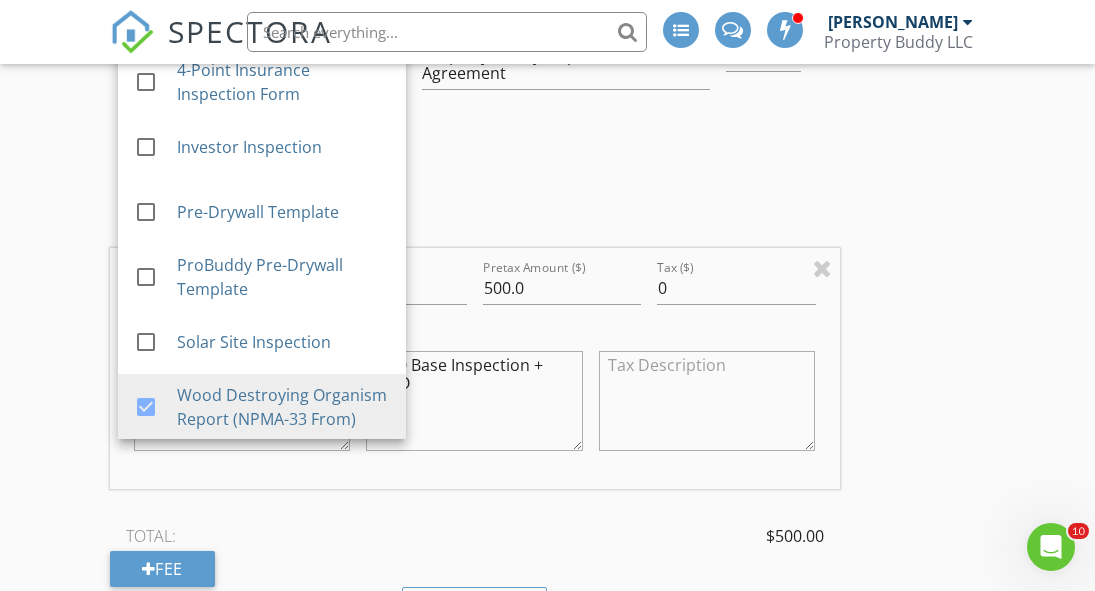 click on "New Inspection
INSPECTOR(S)
check_box   Jake Boyer   PRIMARY   Jake Boyer arrow_drop_down   check_box_outline_blank Jake Boyer specifically requested
Date/Time
07/28/2025 9:00 AM
Location
Address Search       Address 1003 Highland Dr   Unit   City Canonsburg   State PA   Zip 15317   County Washington     Square Feet 2978   Year Built 1999   Foundation arrow_drop_down     Jake Boyer     29.4 miles     (an hour)
client
check_box Enable Client CC email for this inspection   Client Search     check_box_outline_blank Client is a Company/Organization     First Name Robert   Last Name Kolaczynski   Email roylapalmcapitalllc@gmail.com   CC Email   Phone 561-800-5783         Tags         Notes   Private Notes
ADD ADDITIONAL client
SERVICES
check_box   Residential Inspection" at bounding box center (547, 553) 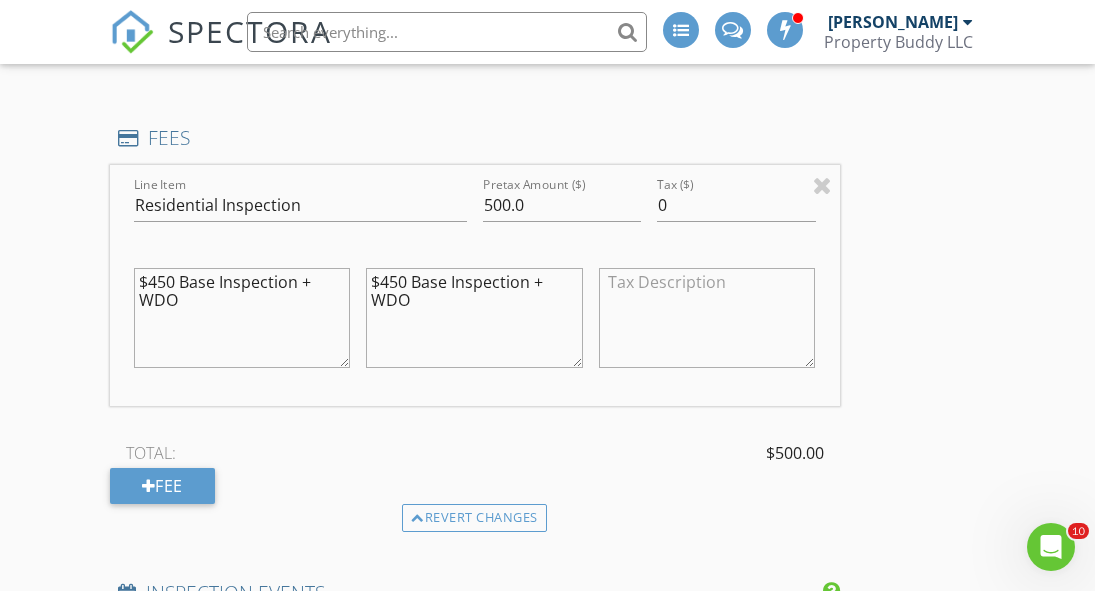 scroll, scrollTop: 1604, scrollLeft: 0, axis: vertical 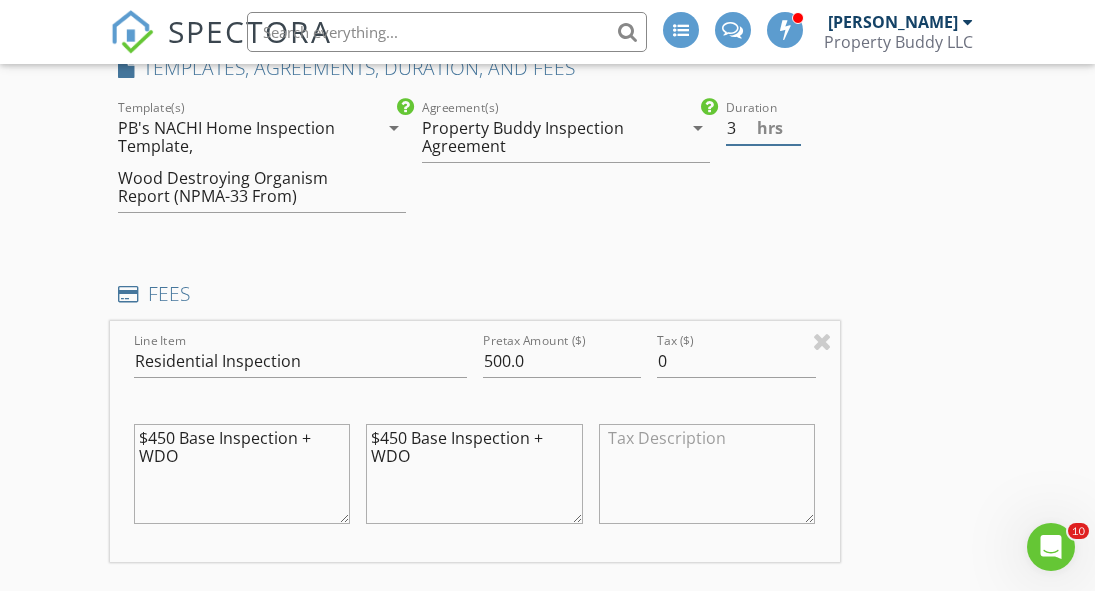click on "3" at bounding box center [764, 128] 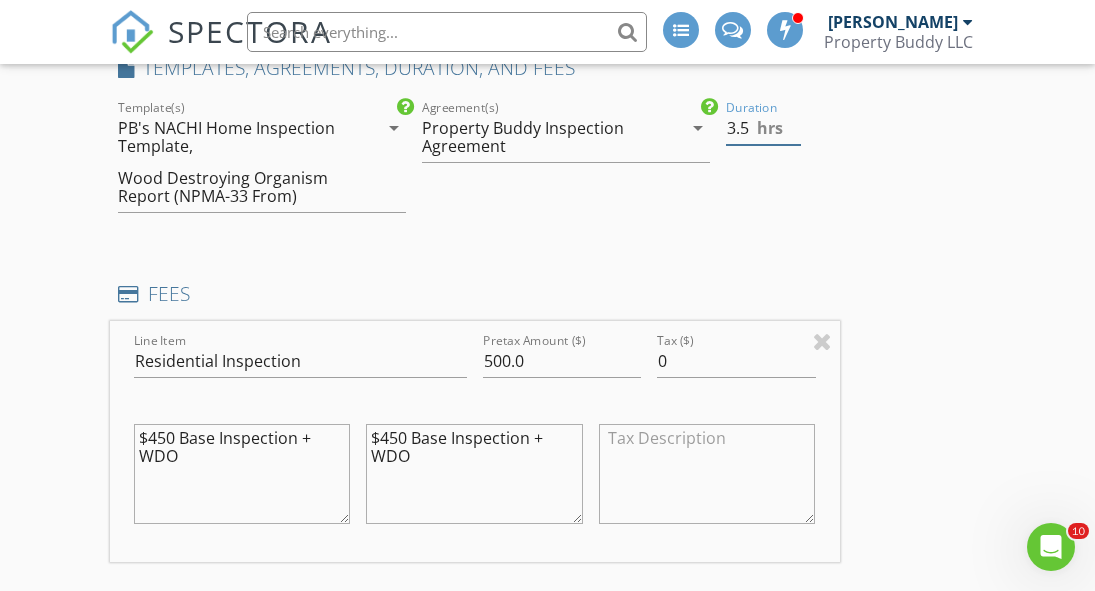 click on "3.5" at bounding box center [764, 128] 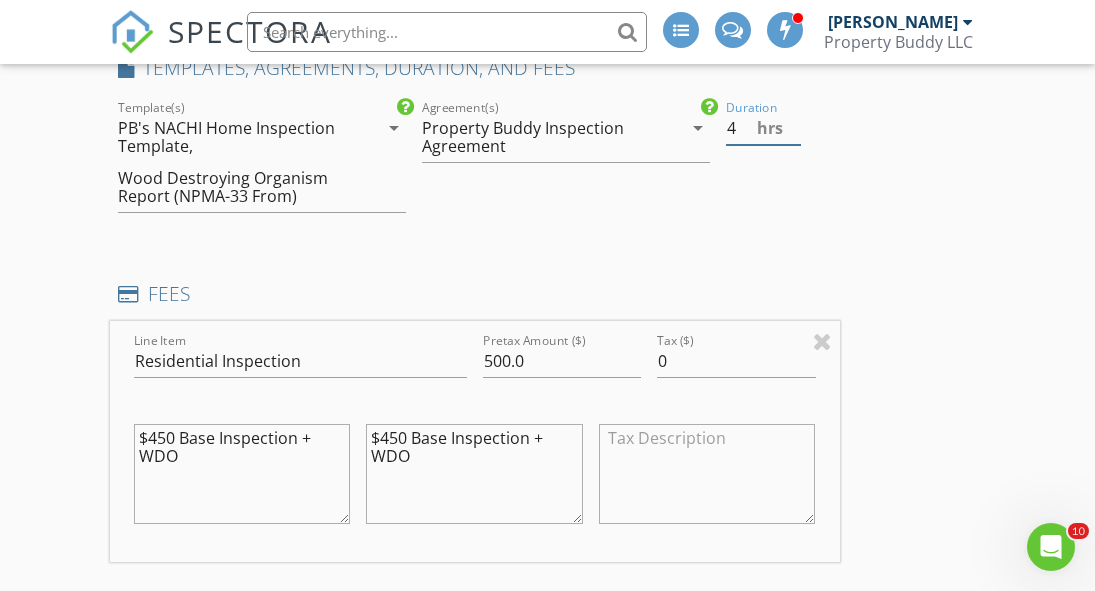 type on "4" 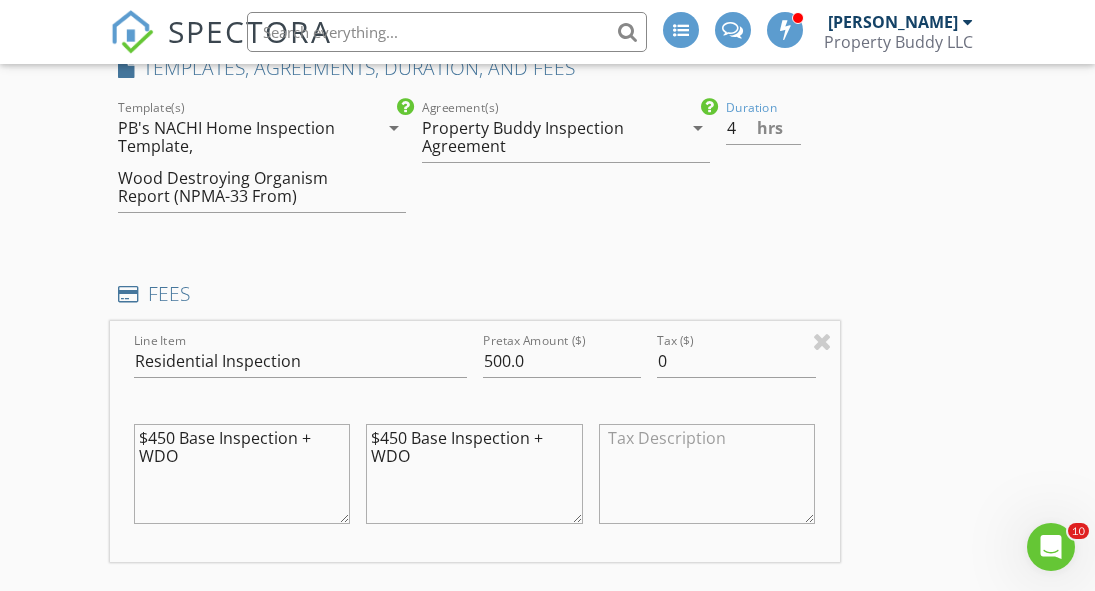 click on "INSPECTOR(S)
check_box   Jake Boyer   PRIMARY   Jake Boyer arrow_drop_down   check_box_outline_blank Jake Boyer specifically requested
Date/Time
07/28/2025 9:00 AM
Location
Address Search       Address 1003 Highland Dr   Unit   City Canonsburg   State PA   Zip 15317   County Washington     Square Feet 2978   Year Built 1999   Foundation arrow_drop_down     Jake Boyer     29.4 miles     (an hour)
client
check_box Enable Client CC email for this inspection   Client Search     check_box_outline_blank Client is a Company/Organization     First Name Robert   Last Name Kolaczynski   Email roylapalmcapitalllc@gmail.com   CC Email   Phone 561-800-5783         Tags         Notes   Private Notes
ADD ADDITIONAL client
SERVICES
check_box   Residential Inspection" at bounding box center [548, 661] 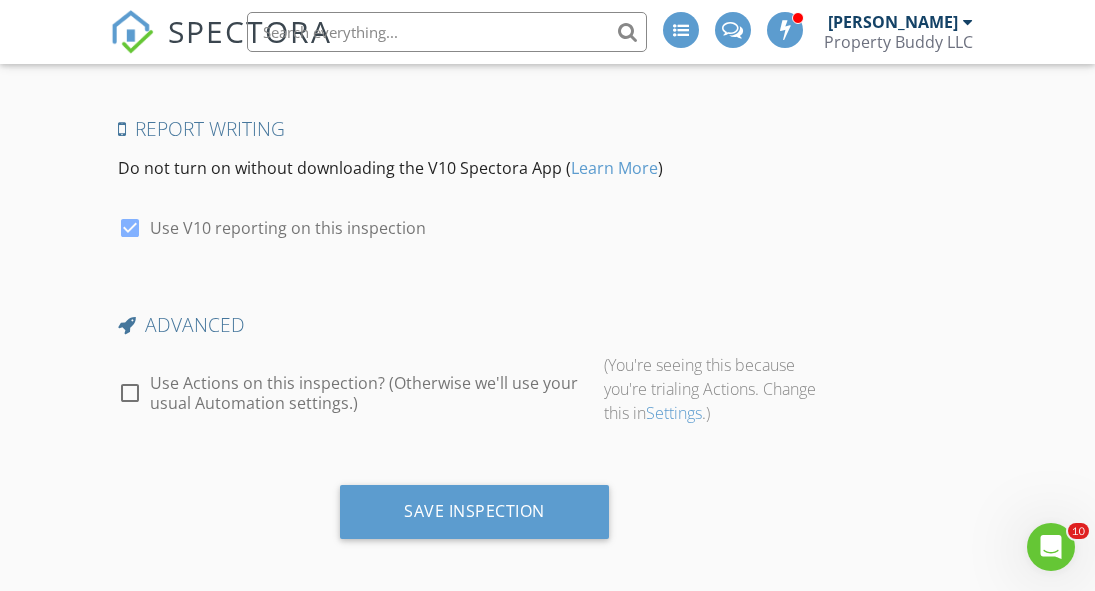 scroll, scrollTop: 3435, scrollLeft: 0, axis: vertical 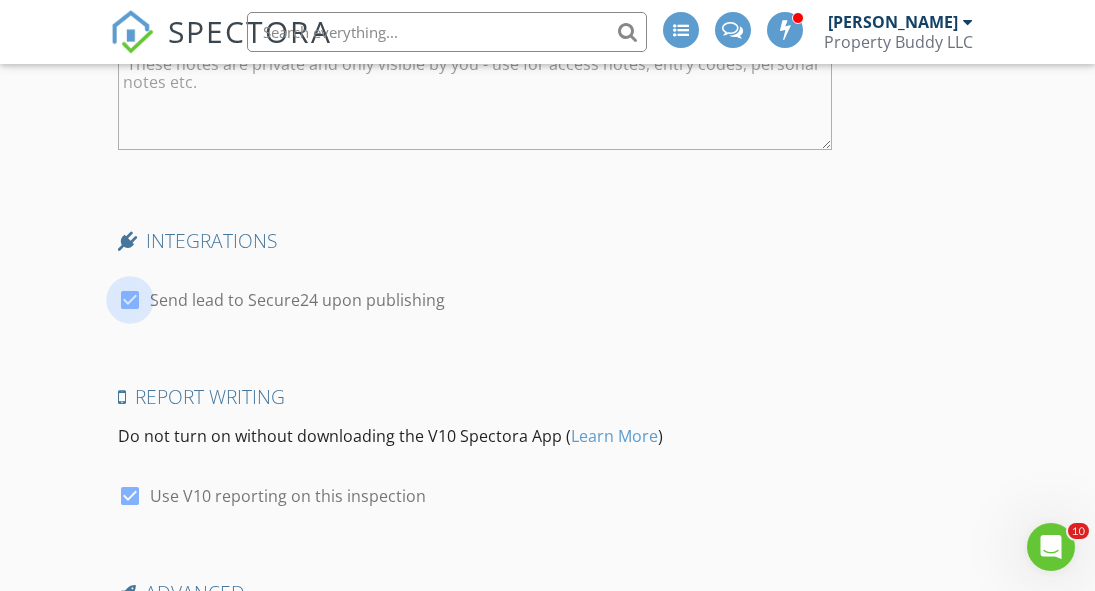 click at bounding box center (130, 300) 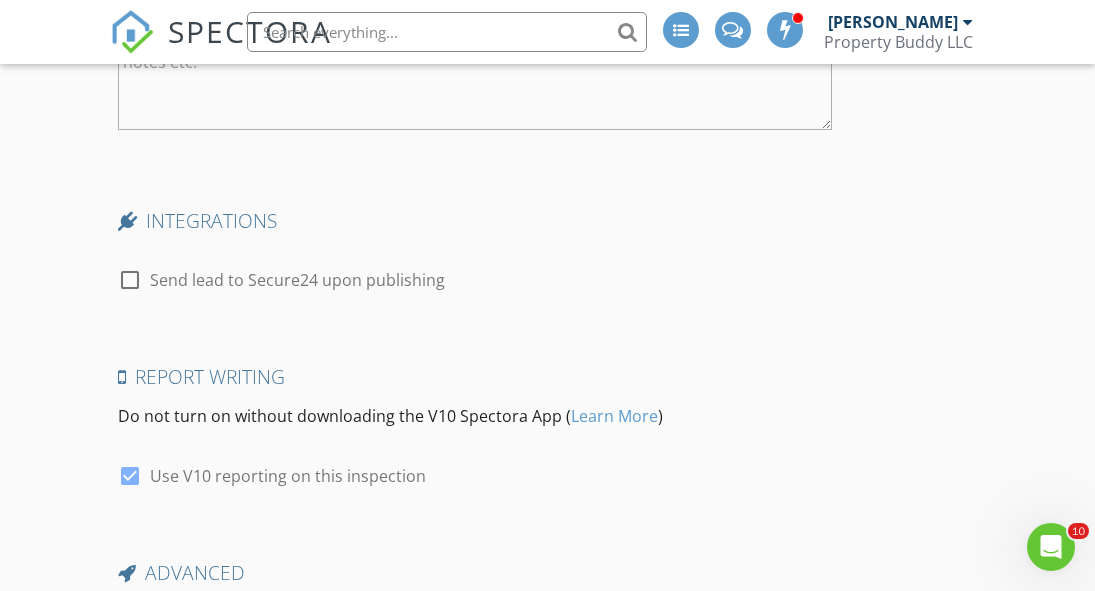 scroll, scrollTop: 3713, scrollLeft: 0, axis: vertical 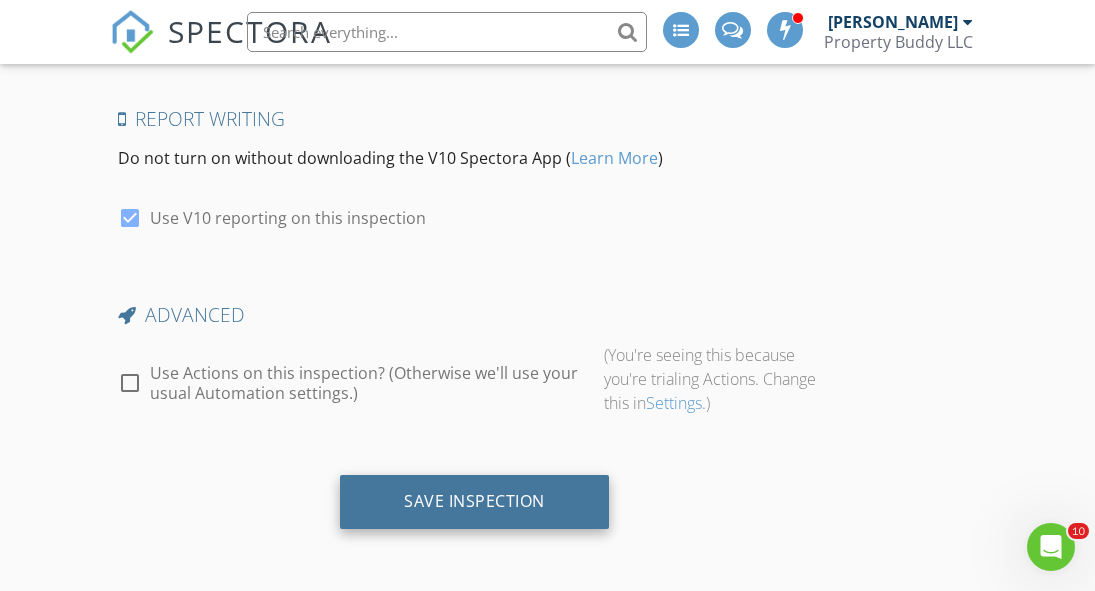 click on "Save Inspection" at bounding box center [474, 501] 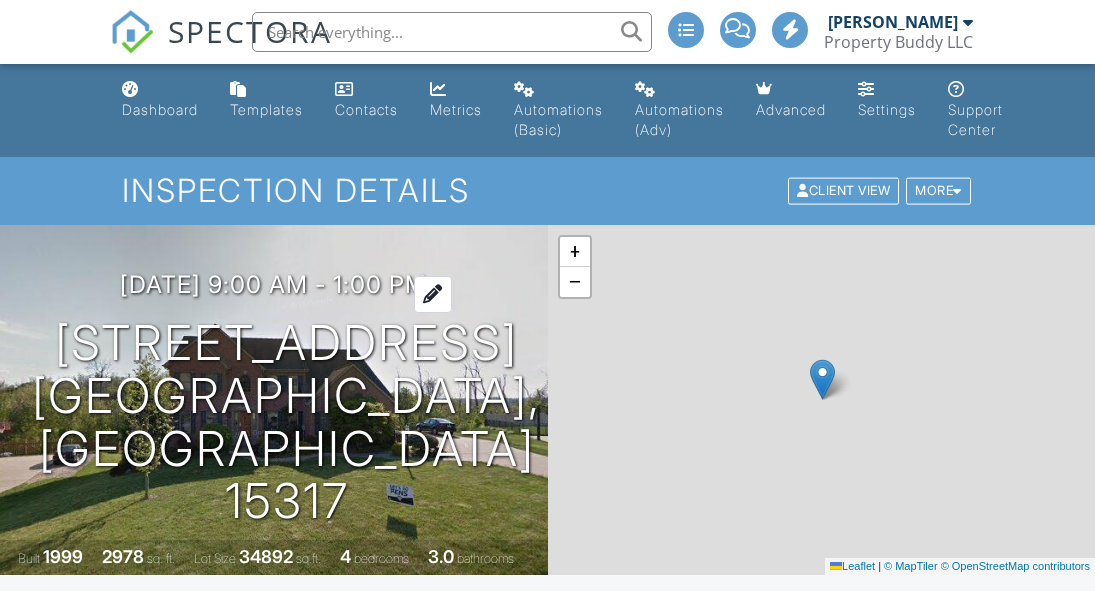 scroll, scrollTop: 0, scrollLeft: 0, axis: both 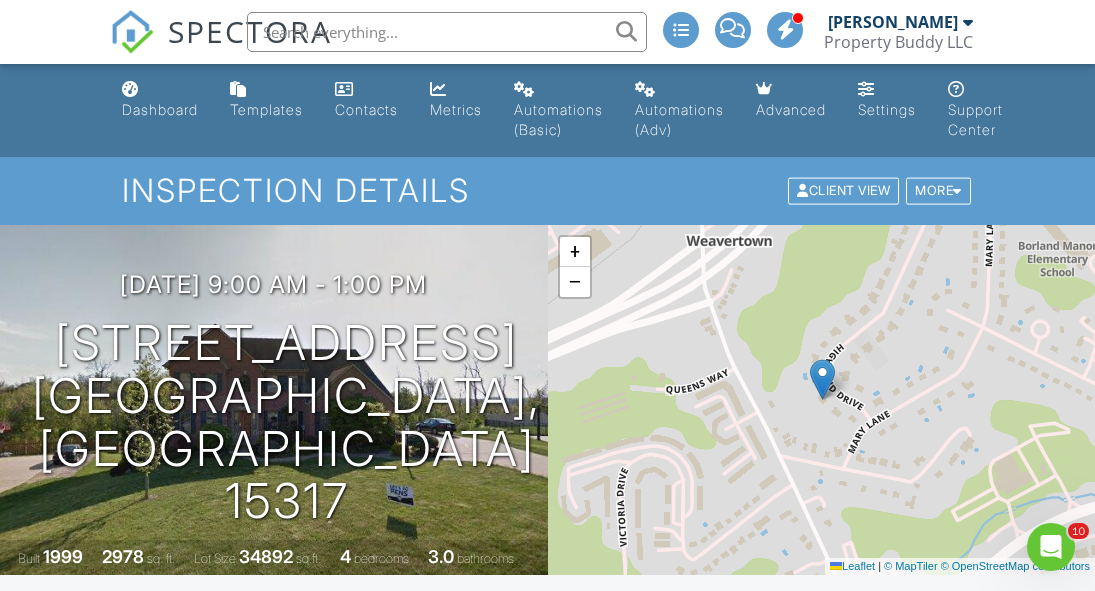 click on "[DATE]  9:00 am
- 1:00 pm
[STREET_ADDRESS]
[GEOGRAPHIC_DATA], PA 15317
Built
1999
2978
sq. ft.
Lot Size
34892
sq.ft.
4
bedrooms
3.0
bathrooms" at bounding box center (274, 400) 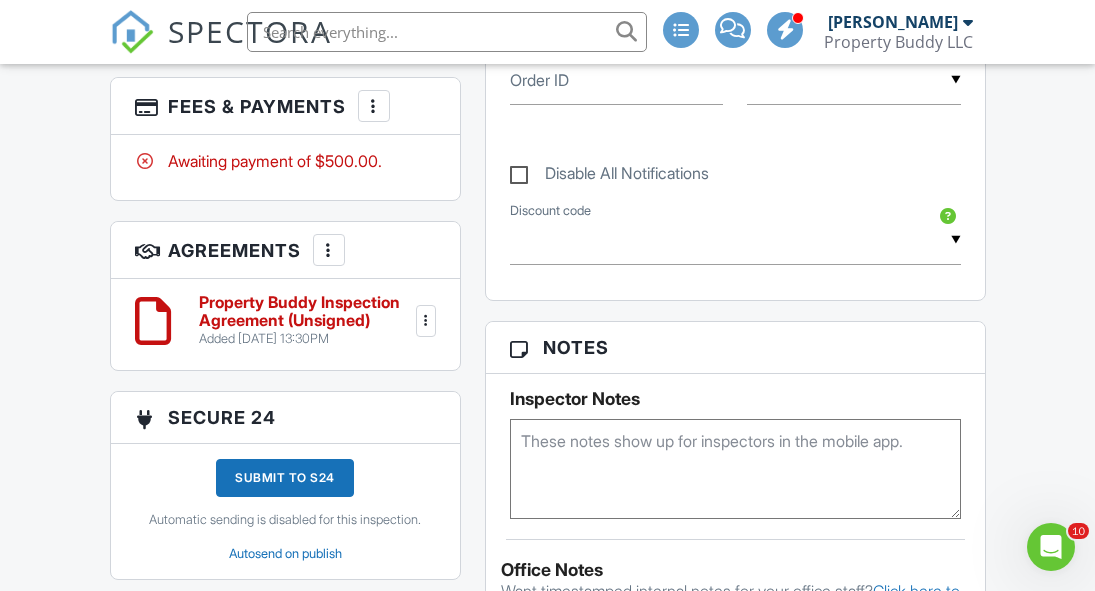 scroll, scrollTop: 1380, scrollLeft: 0, axis: vertical 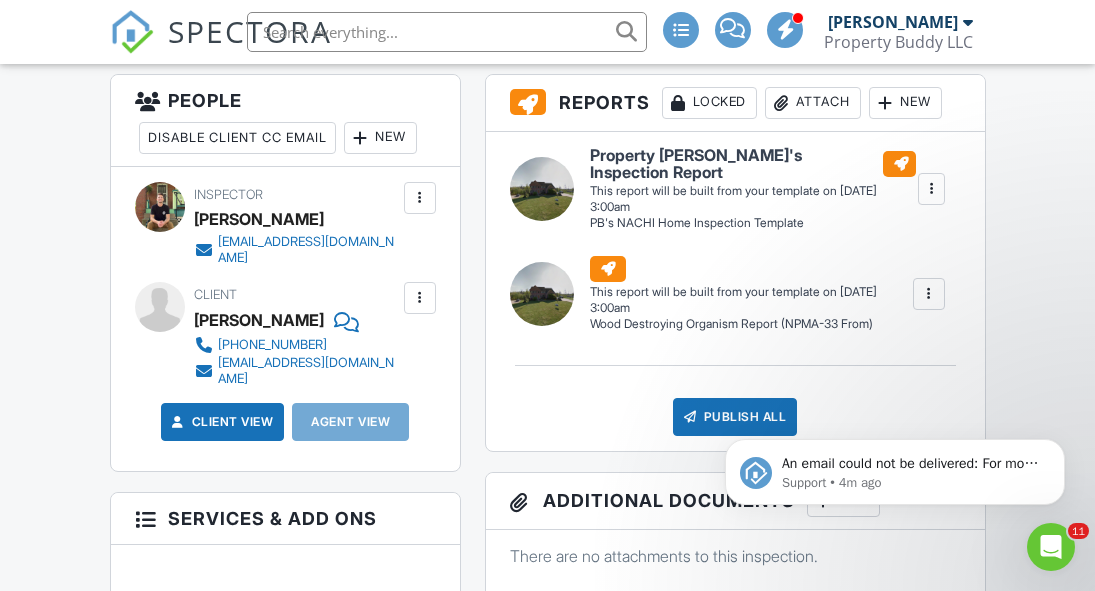 click at bounding box center (420, 298) 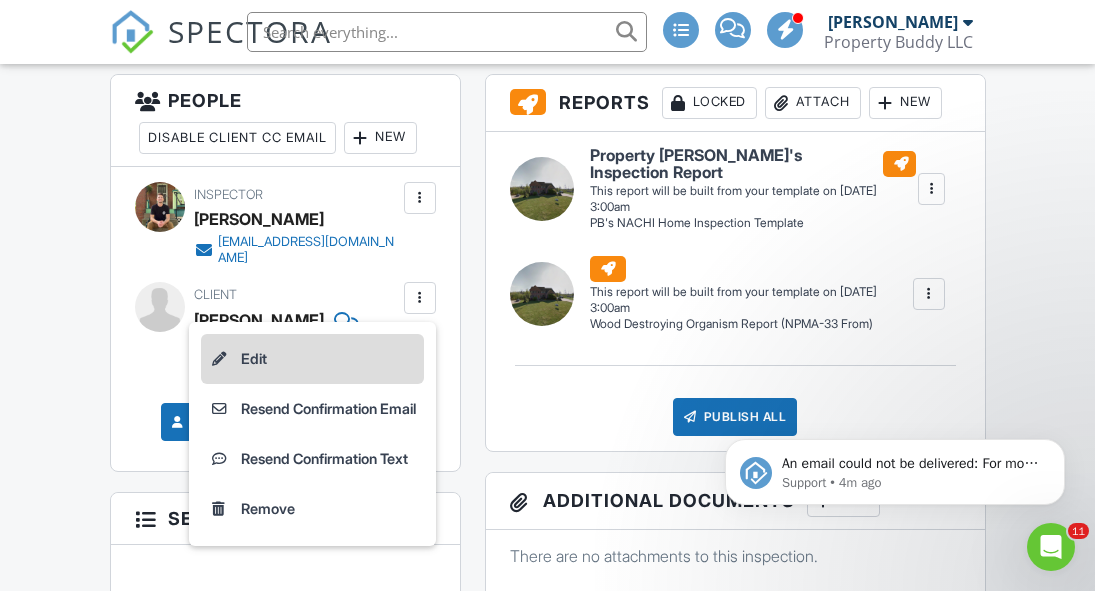 click on "Edit" at bounding box center (312, 359) 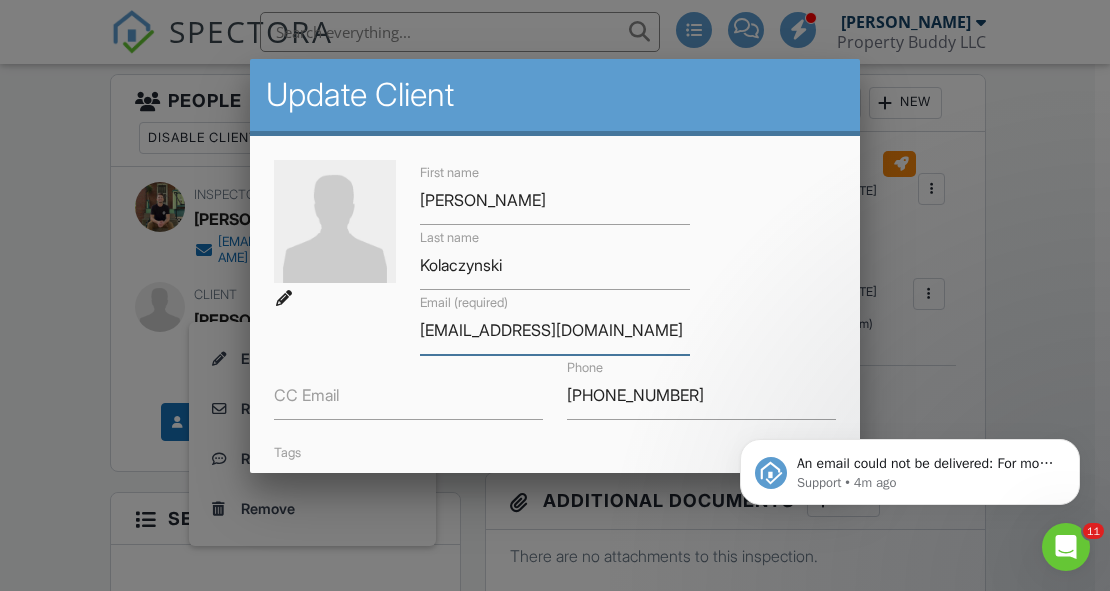 click on "[EMAIL_ADDRESS][DOMAIN_NAME]" at bounding box center [554, 330] 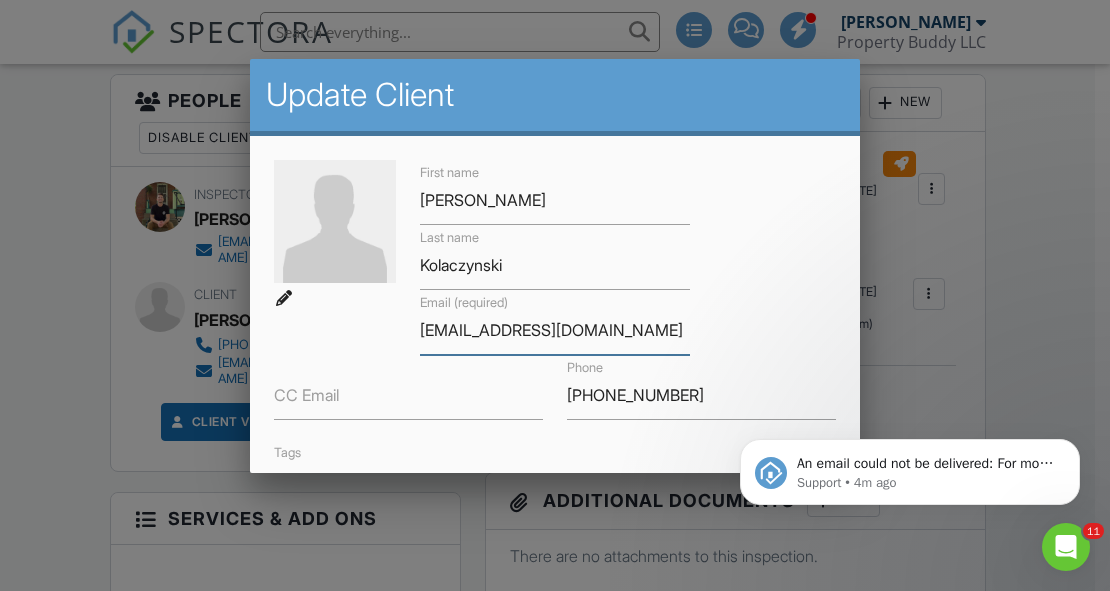 paste on "[EMAIL_ADDRESS][DOMAIN_NAME]" 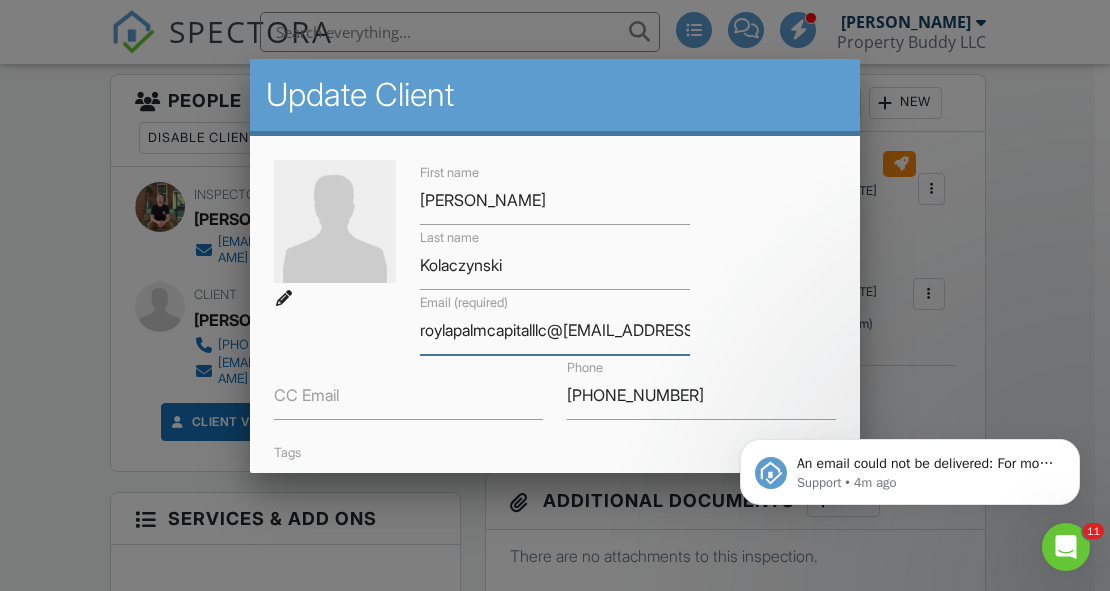 scroll, scrollTop: 0, scrollLeft: 202, axis: horizontal 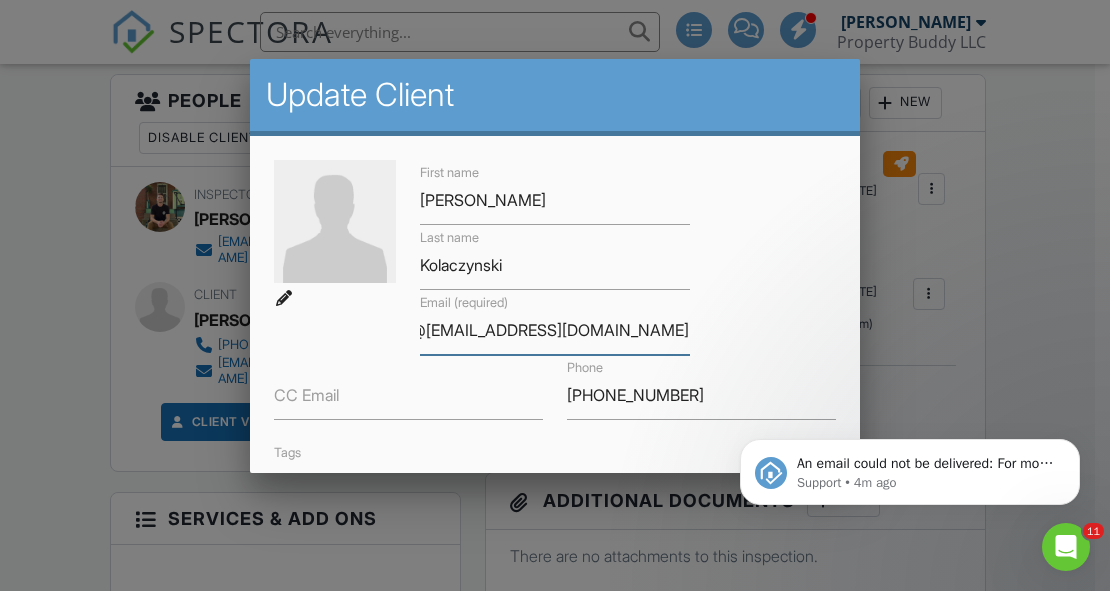click on "roylapalmcapitalllc@gmail.comroyalpalmcapitalllc@gmail.com" at bounding box center (554, 330) 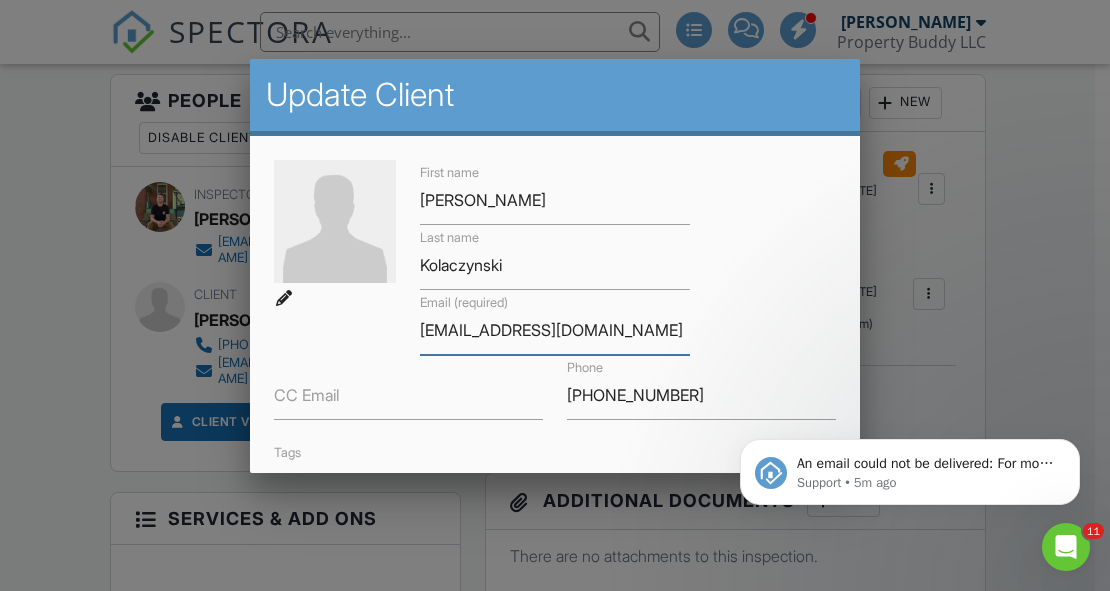 scroll, scrollTop: 0, scrollLeft: 0, axis: both 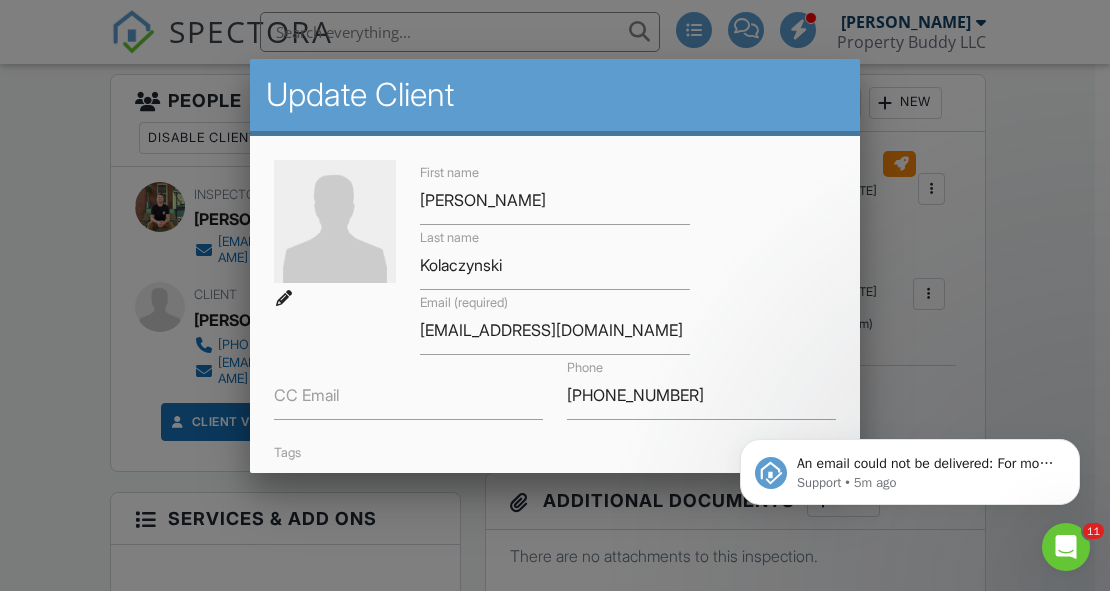 click on "First name
Robert
Last name
Kolaczynski
Email (required)
royalpalmcapitalllc@gmail.com
CC Email
Phone
561-800-5783
Tags" at bounding box center [555, 331] 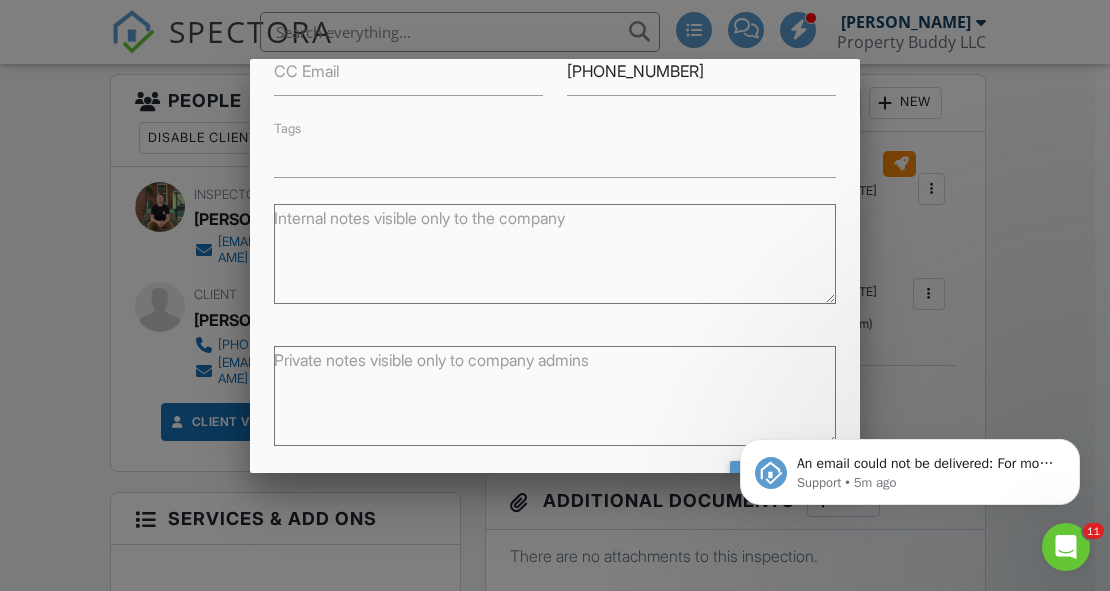 scroll, scrollTop: 388, scrollLeft: 0, axis: vertical 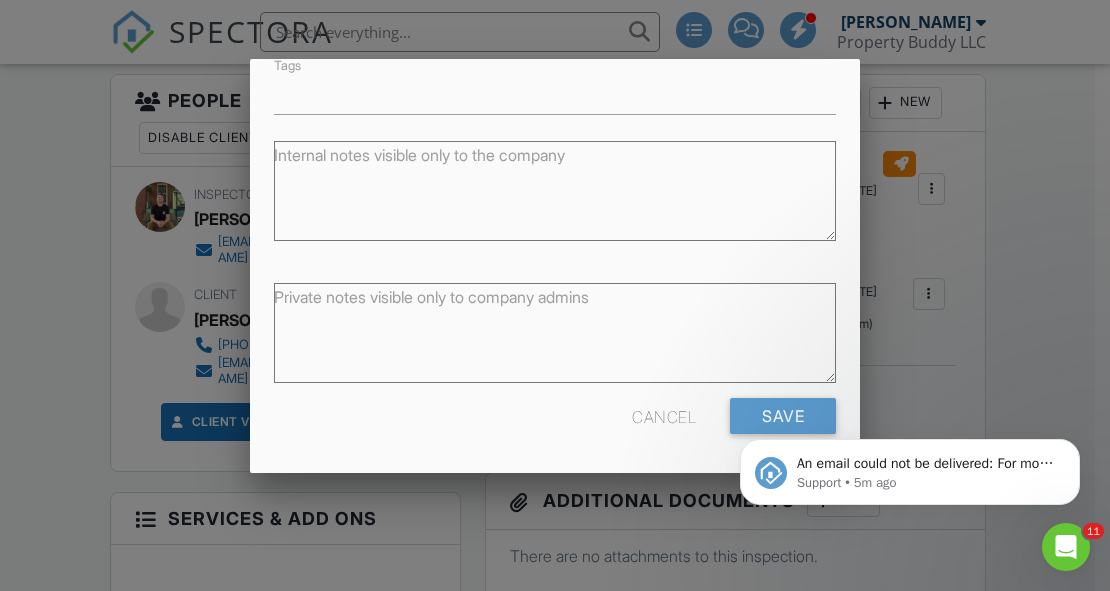 click on "An email could not be delivered:  For more information, view Why emails don't get delivered (Support Article) Support • 5m ago" at bounding box center [910, 467] 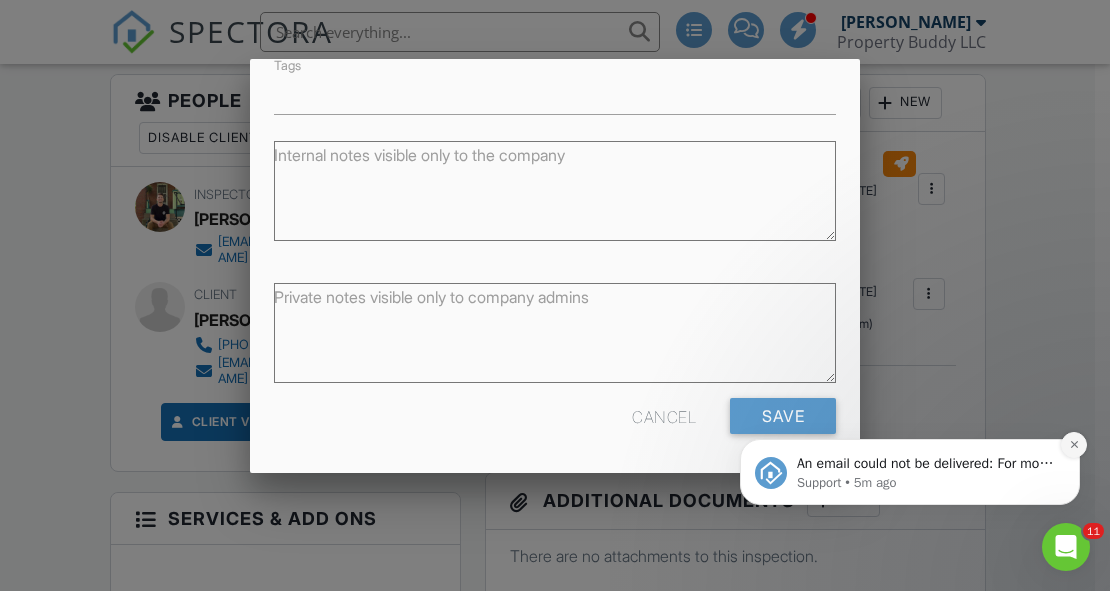 click 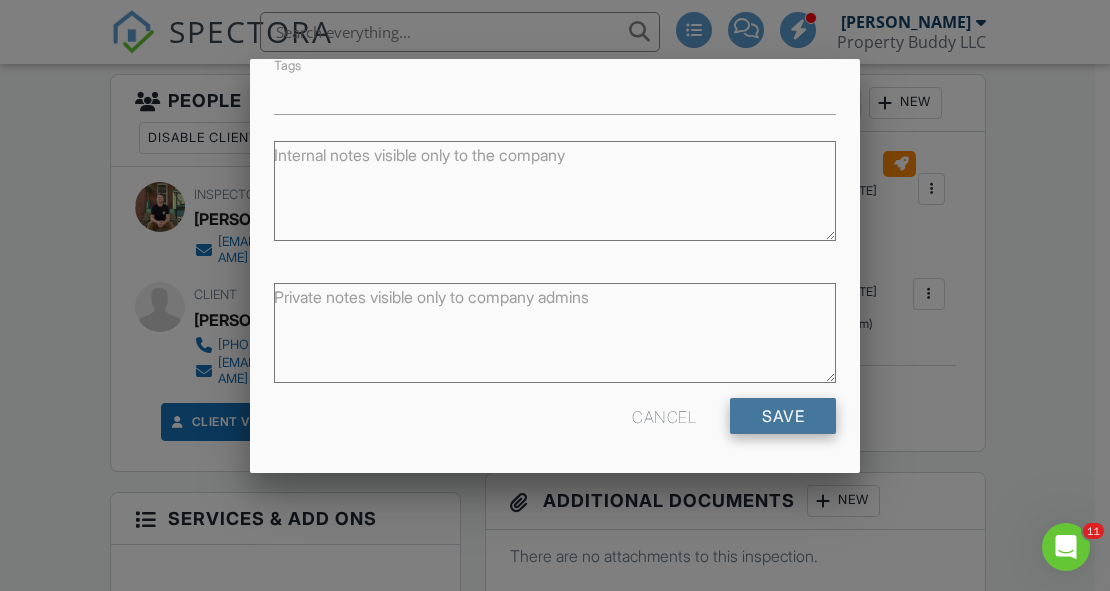 click on "Save" at bounding box center [783, 416] 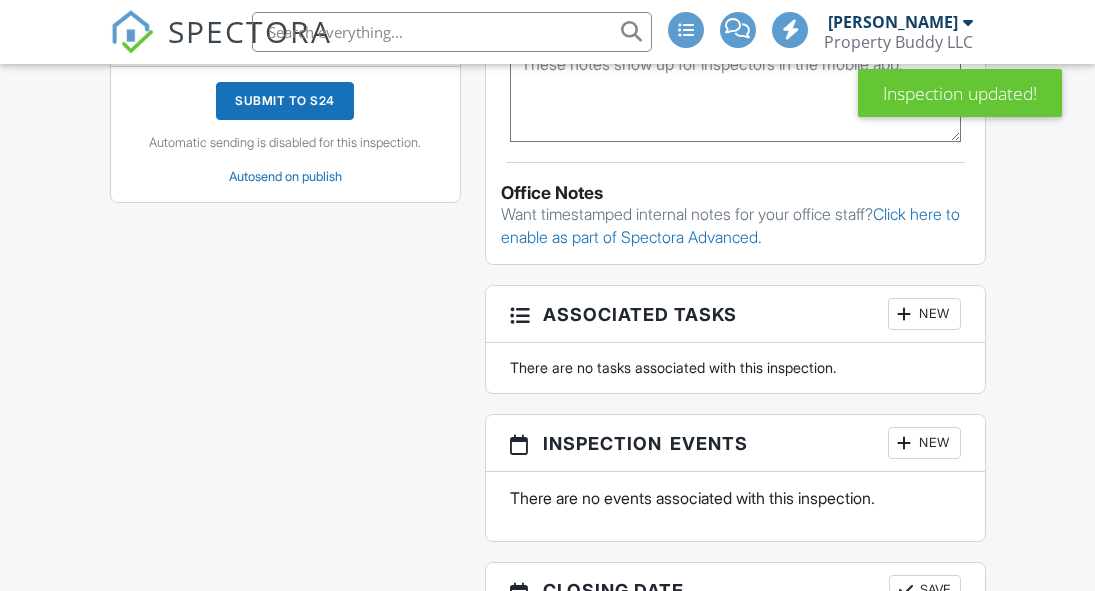 scroll, scrollTop: 0, scrollLeft: 0, axis: both 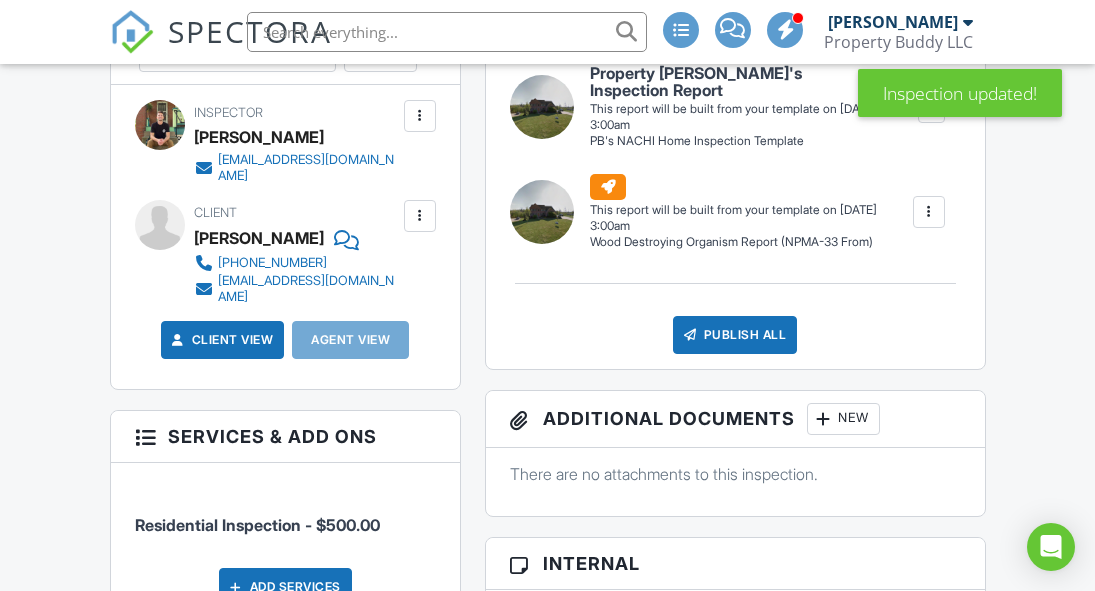click at bounding box center (420, 216) 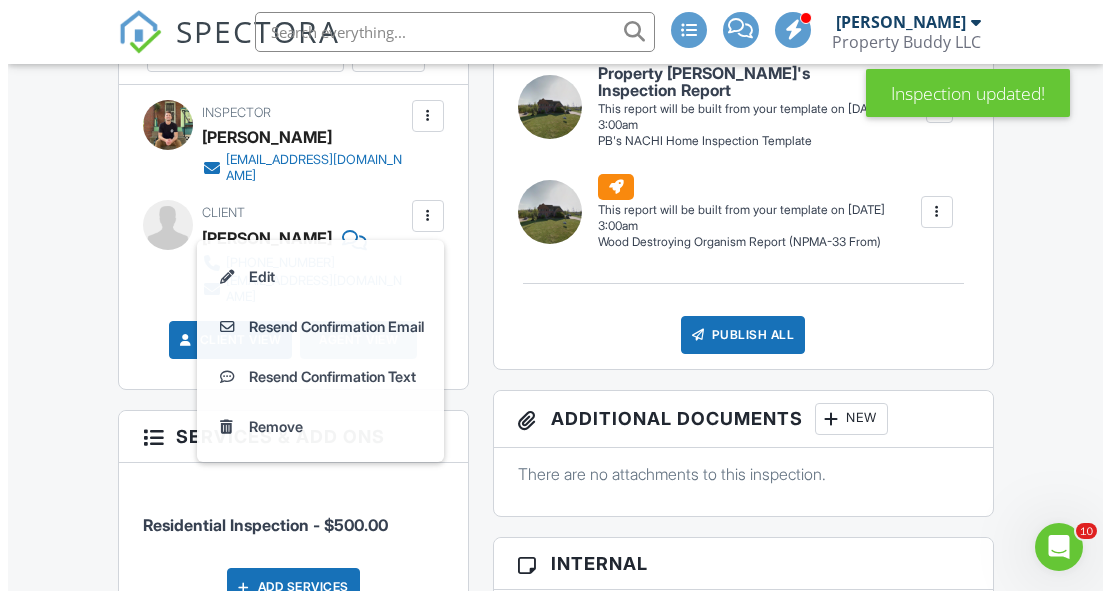 scroll, scrollTop: 0, scrollLeft: 0, axis: both 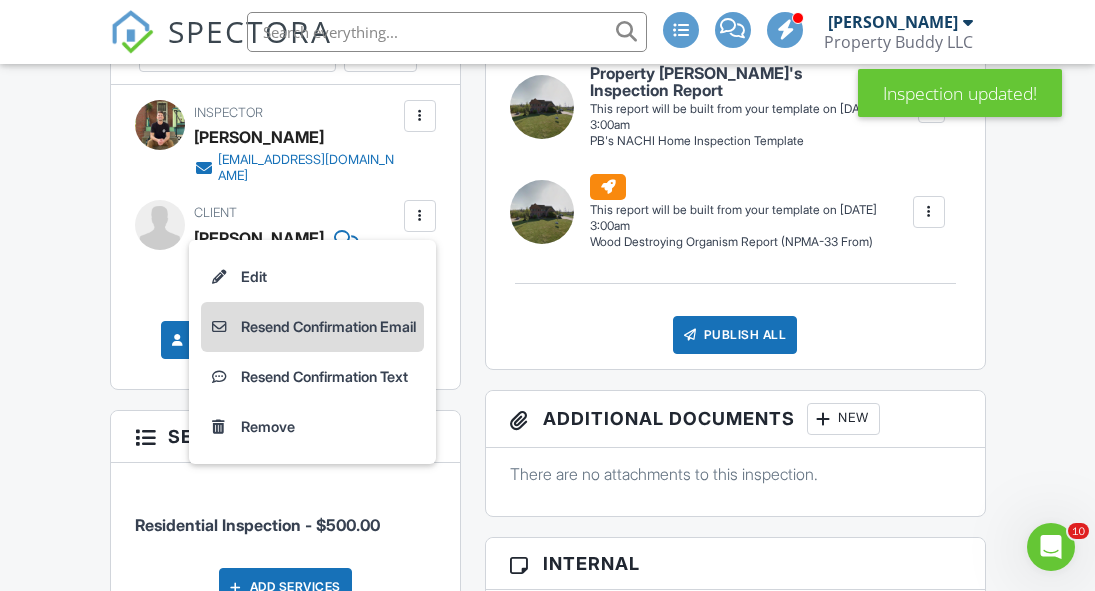 click on "Resend Confirmation Email" at bounding box center (312, 327) 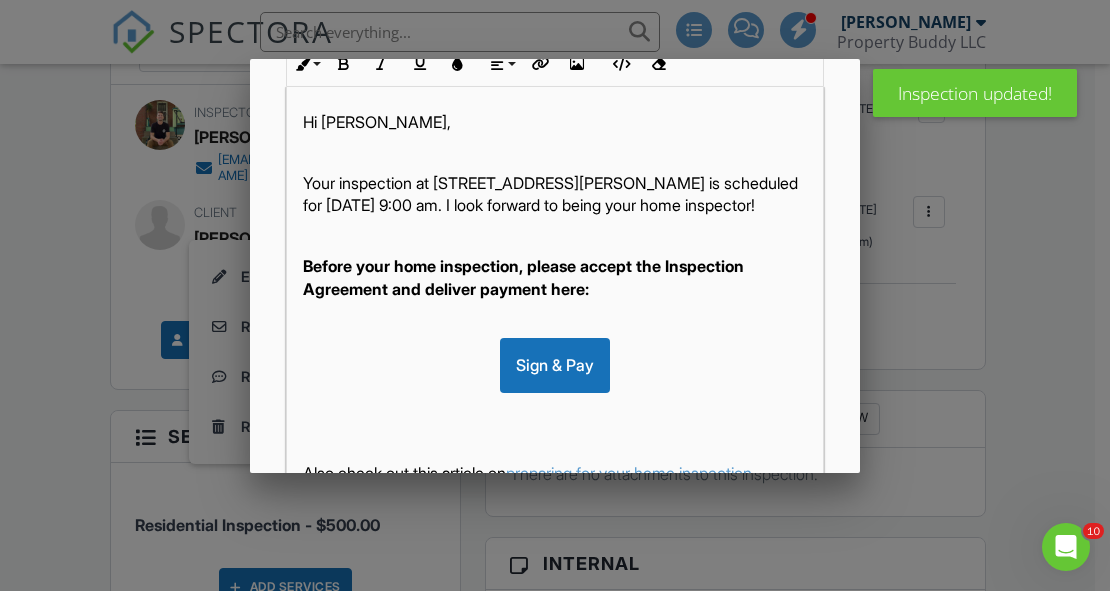 scroll, scrollTop: 569, scrollLeft: 0, axis: vertical 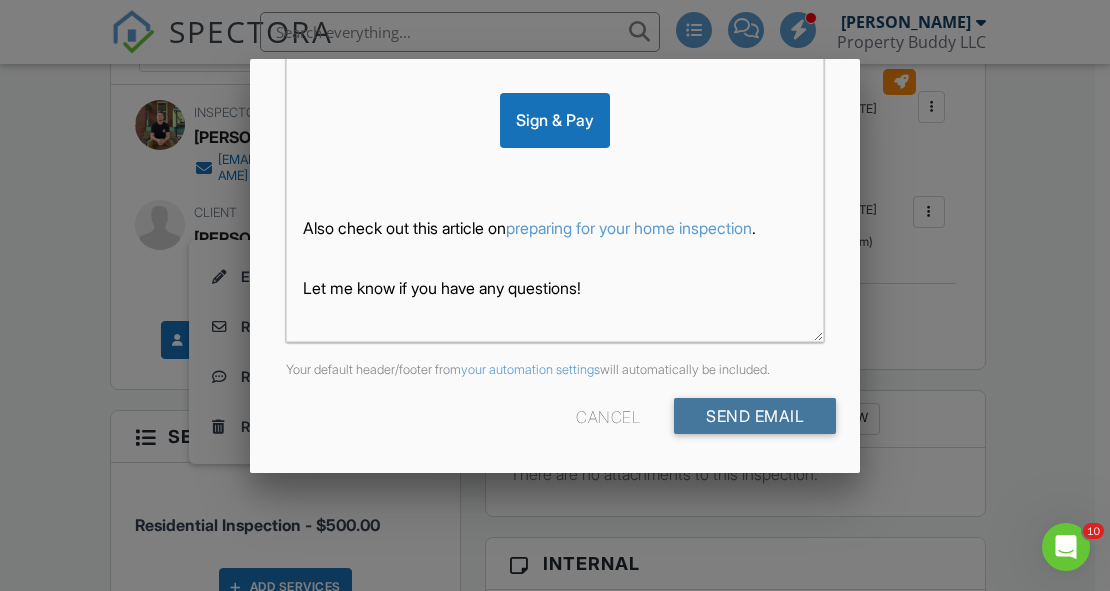 click on "Send Email" at bounding box center [755, 416] 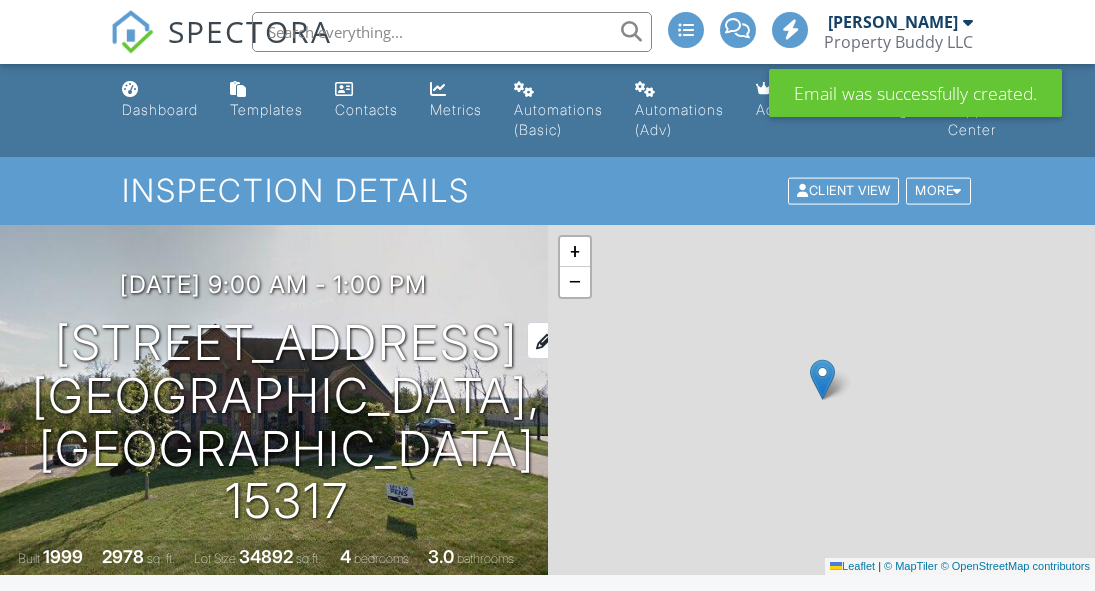 scroll, scrollTop: 0, scrollLeft: 0, axis: both 